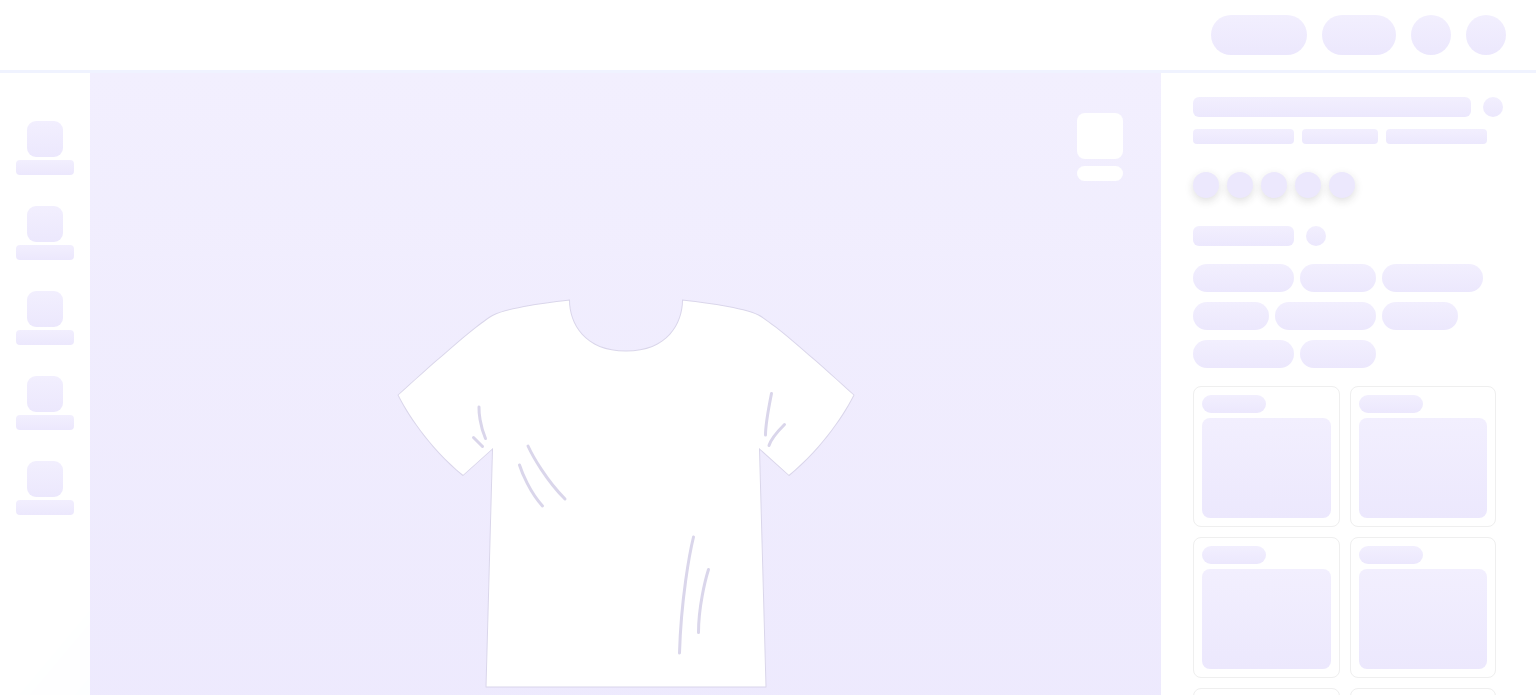 scroll, scrollTop: 0, scrollLeft: 0, axis: both 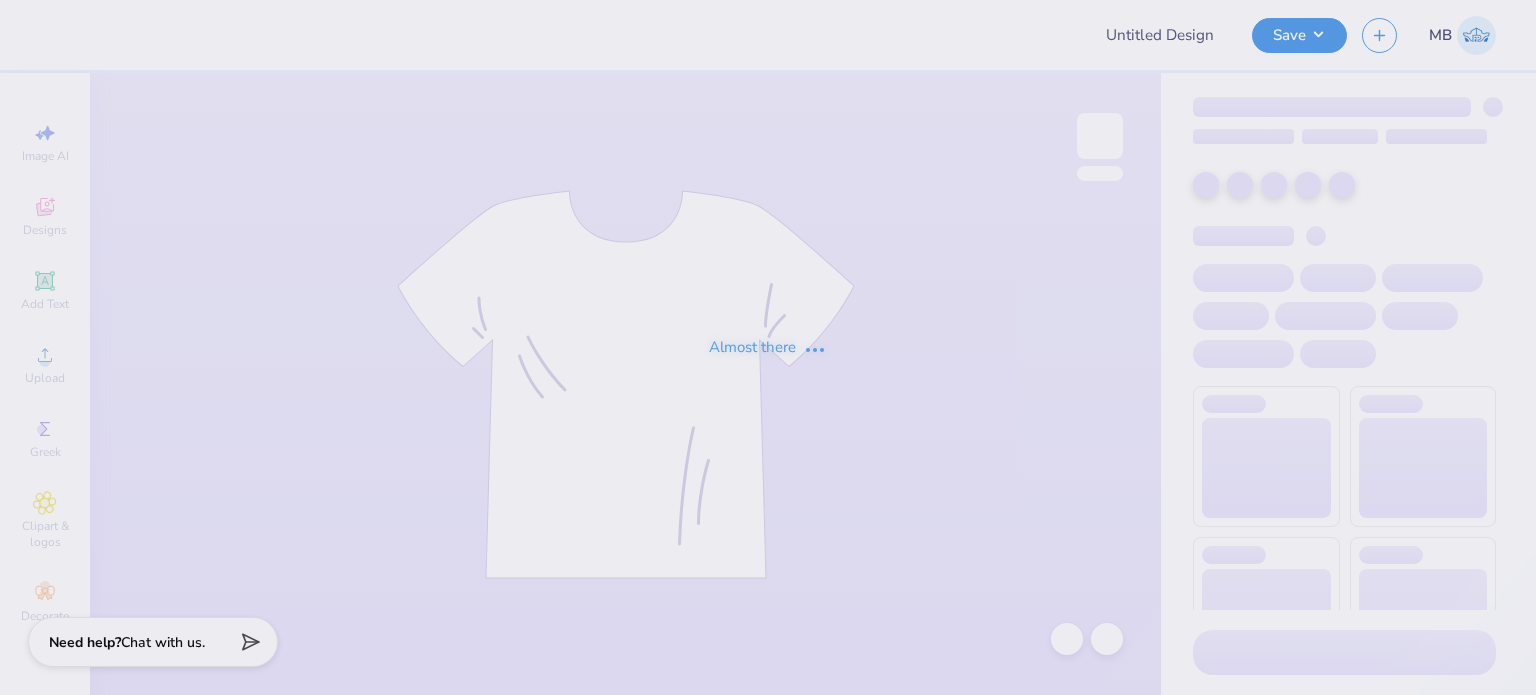 type on "Bid Night T shirt" 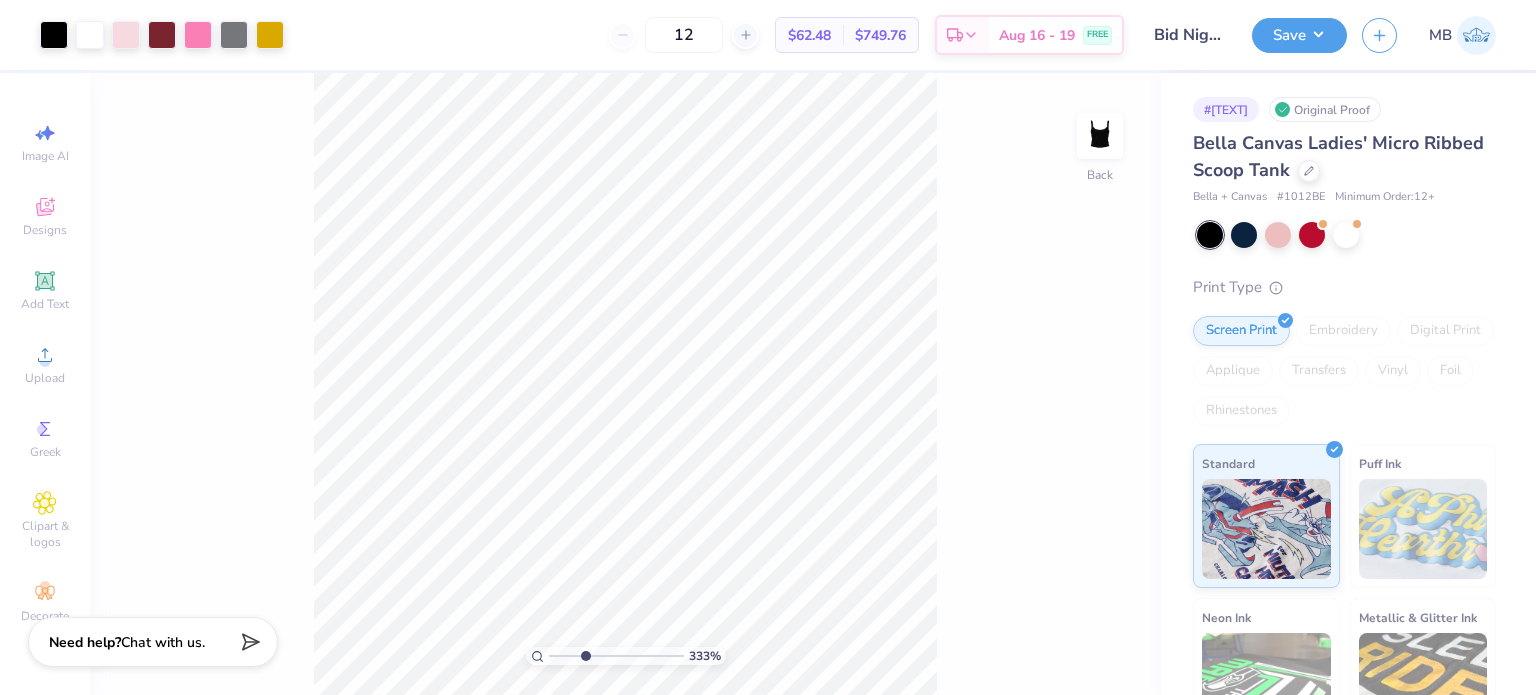 drag, startPoint x: 553, startPoint y: 659, endPoint x: 588, endPoint y: 658, distance: 35.014282 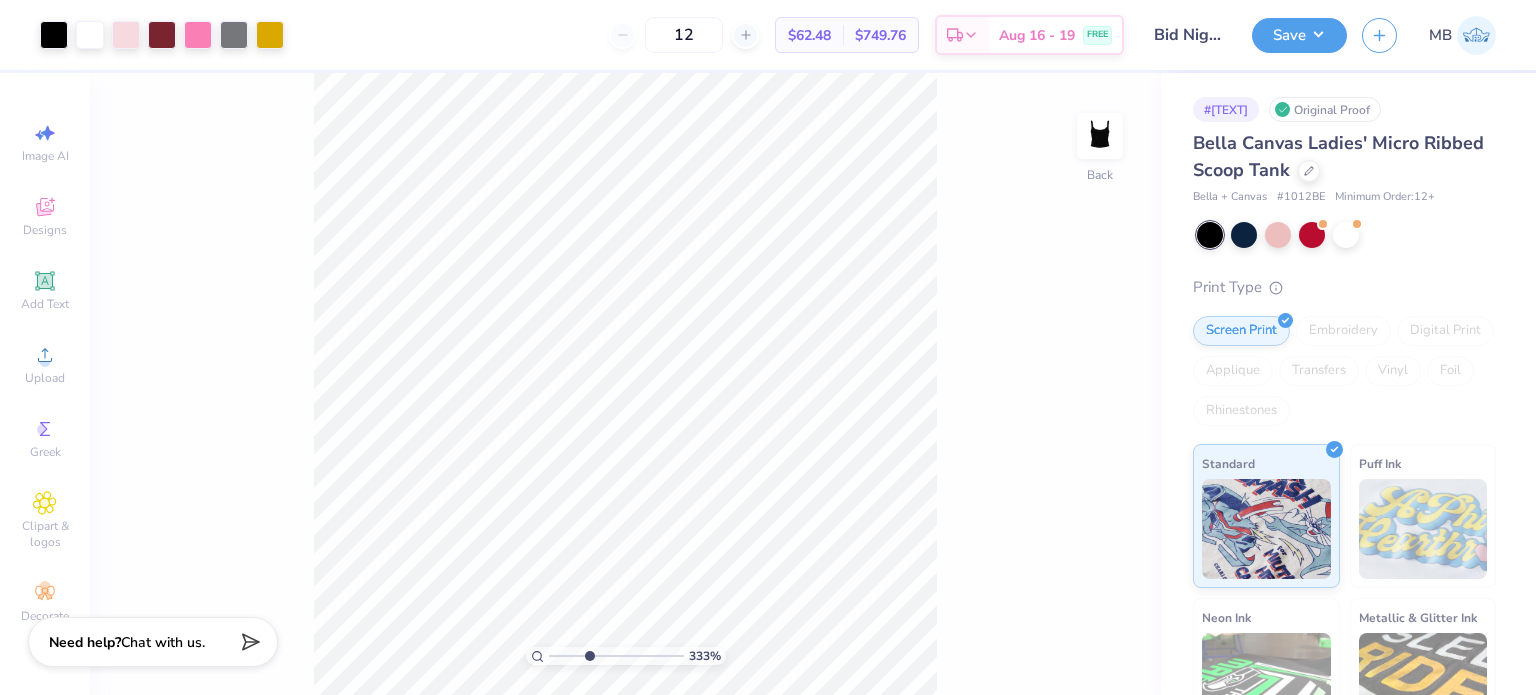 click at bounding box center (616, 656) 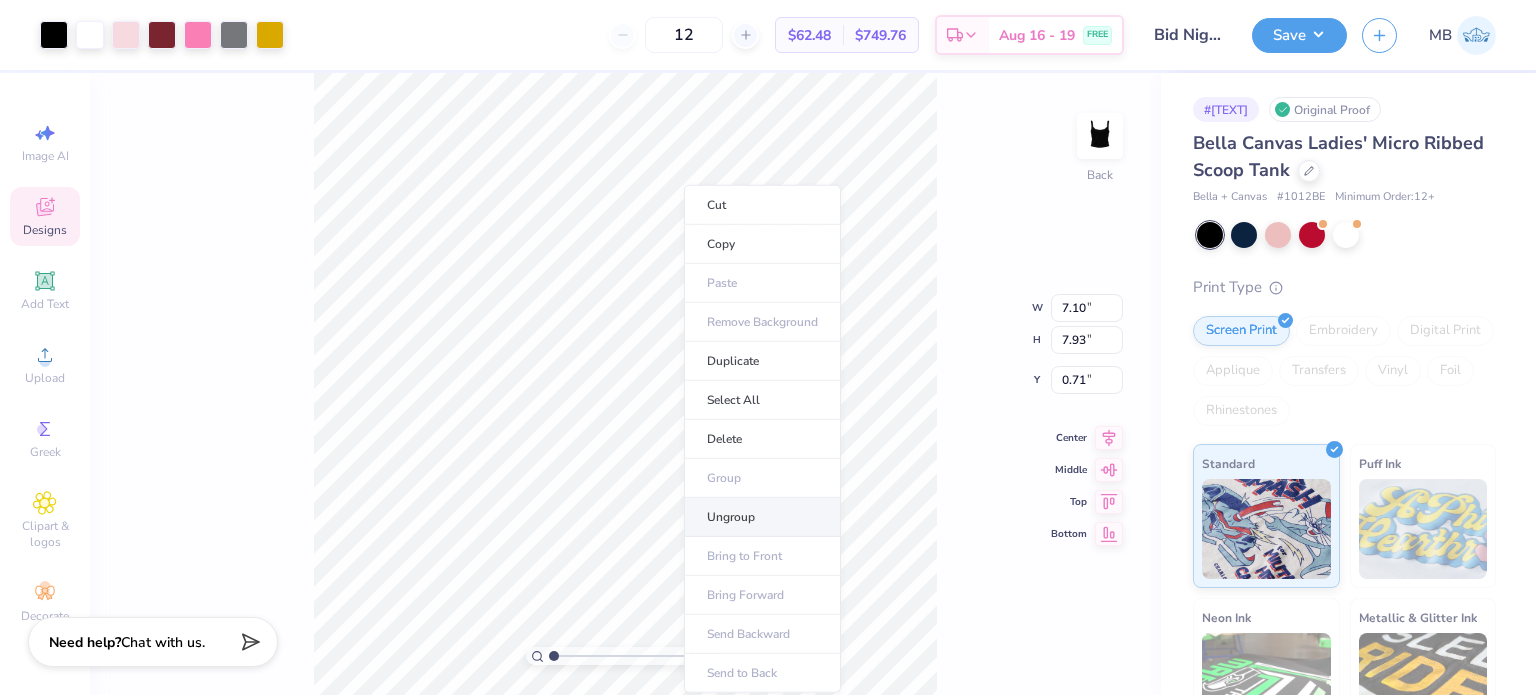 click on "Ungroup" at bounding box center [762, 517] 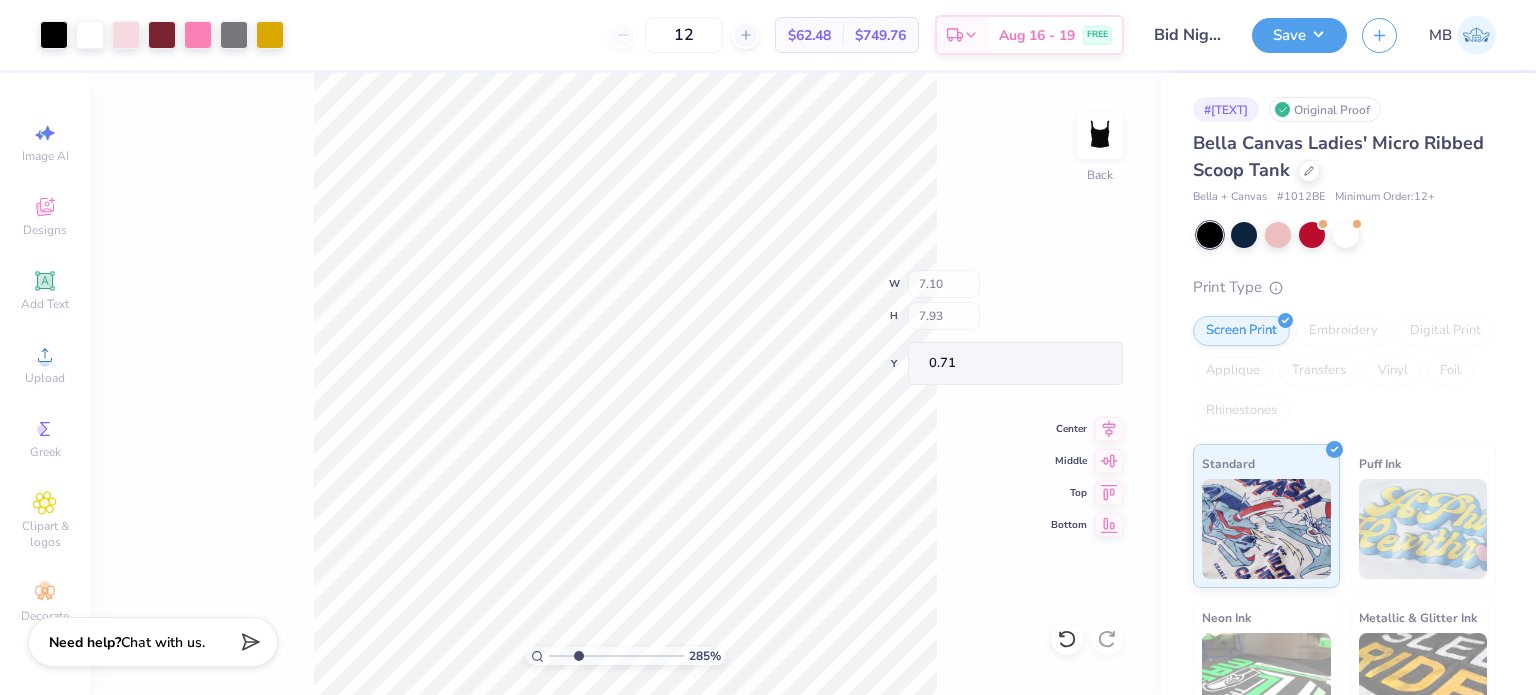 click at bounding box center (616, 656) 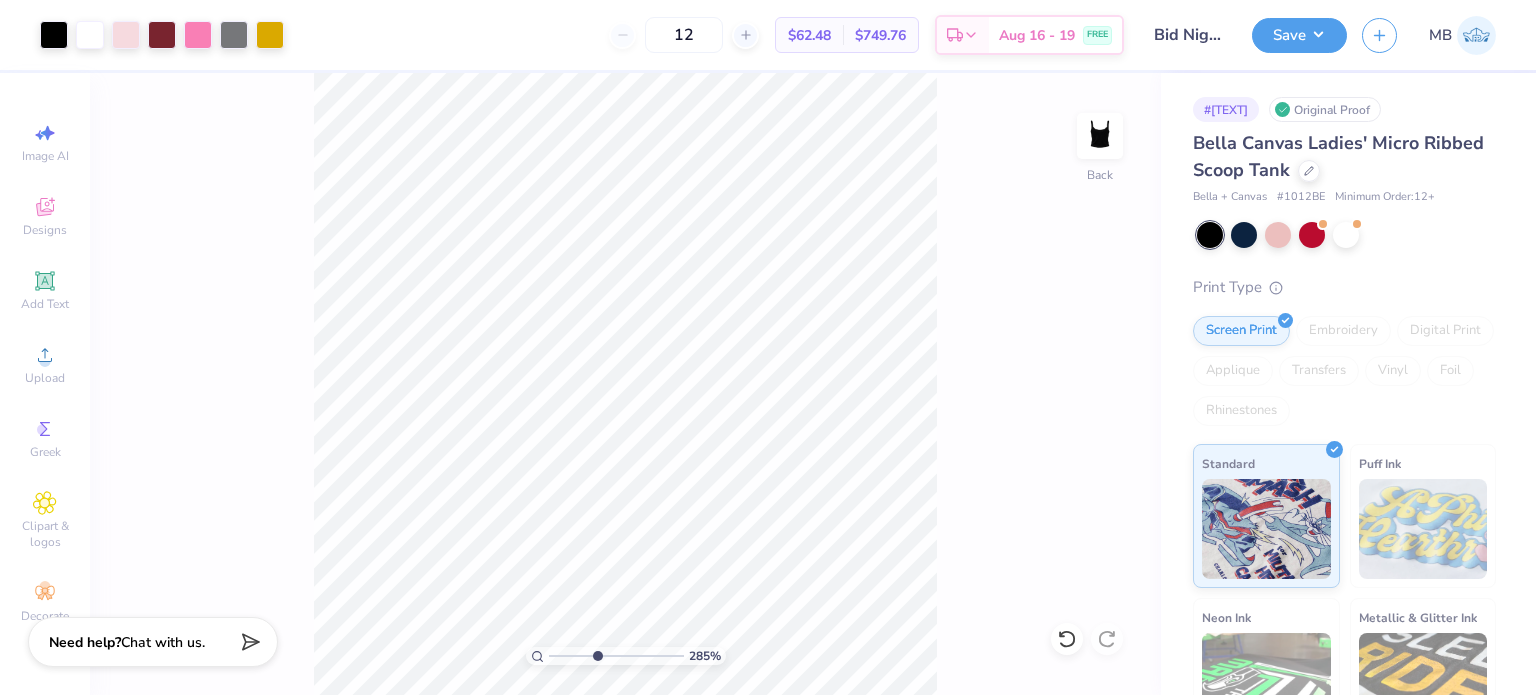 type on "4.23" 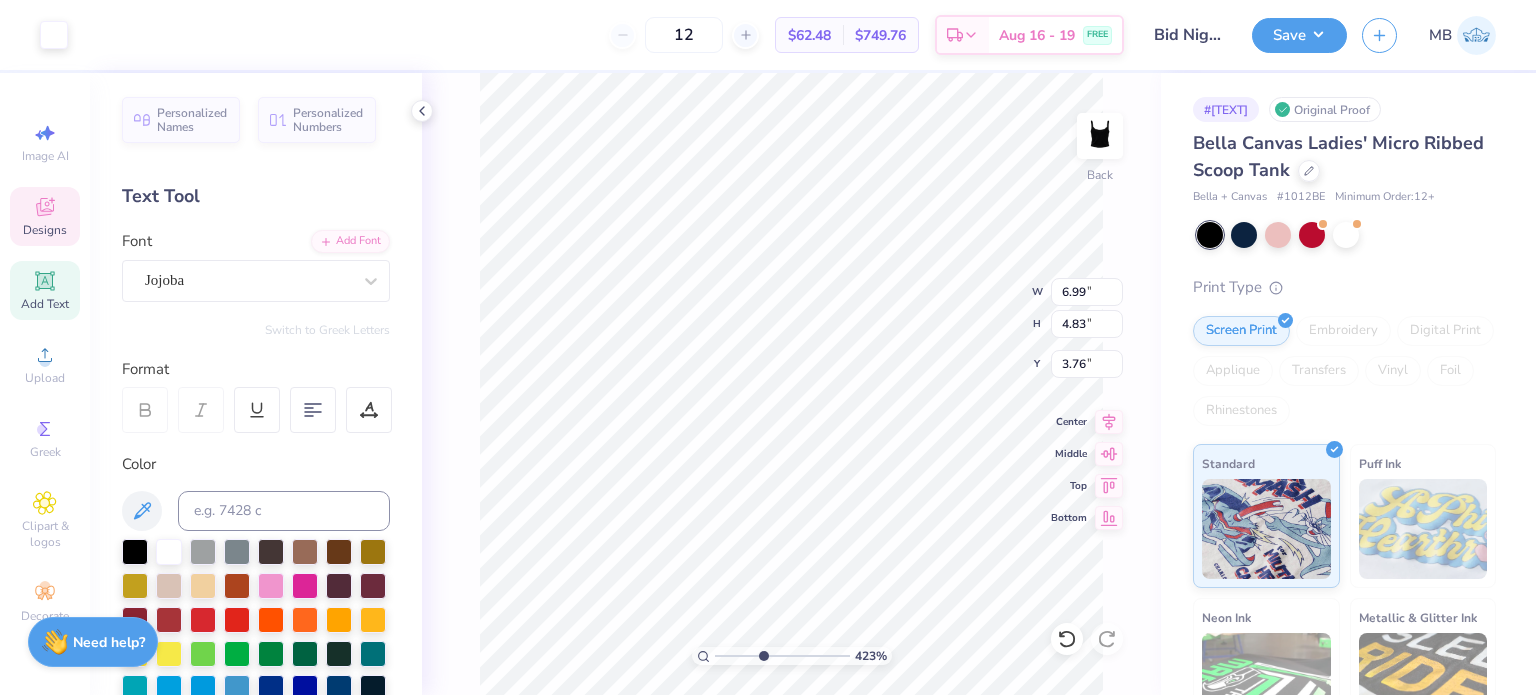 type on "6.99" 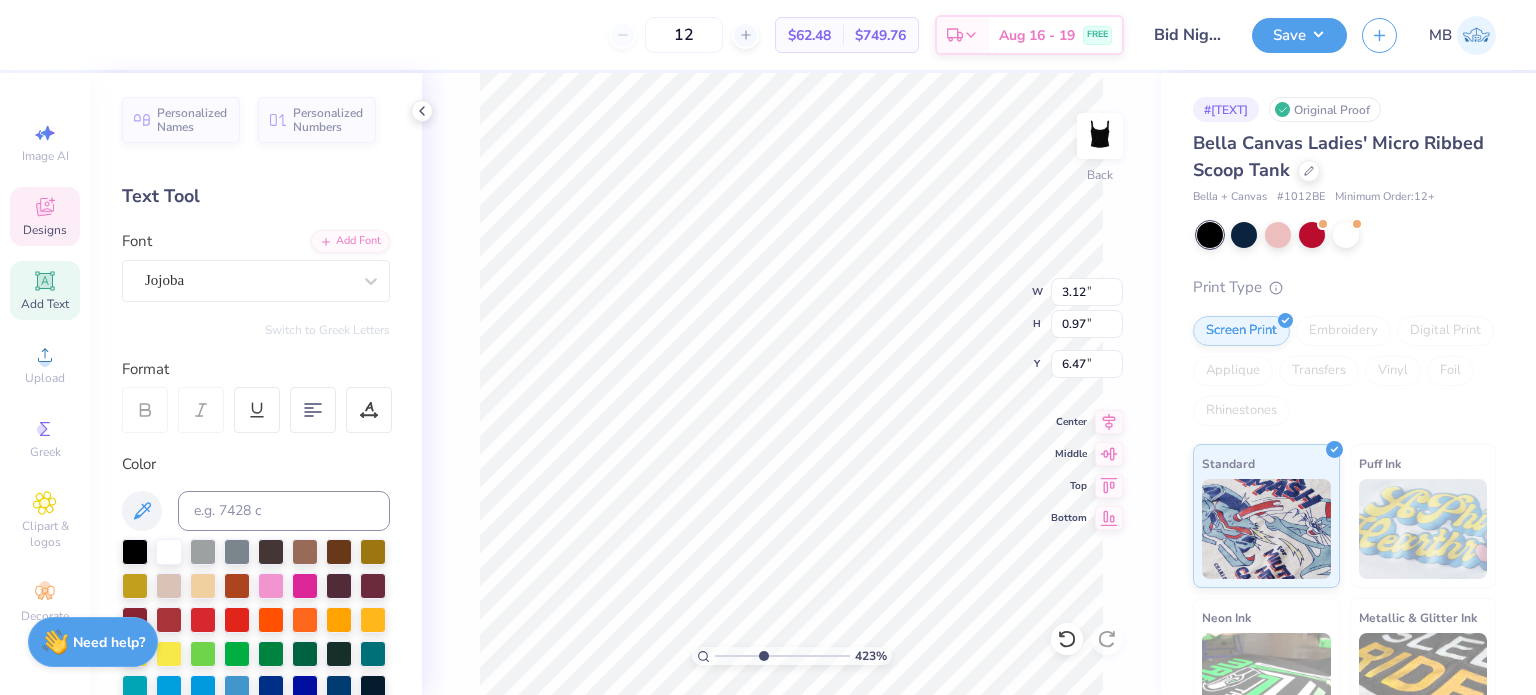 scroll, scrollTop: 16, scrollLeft: 7, axis: both 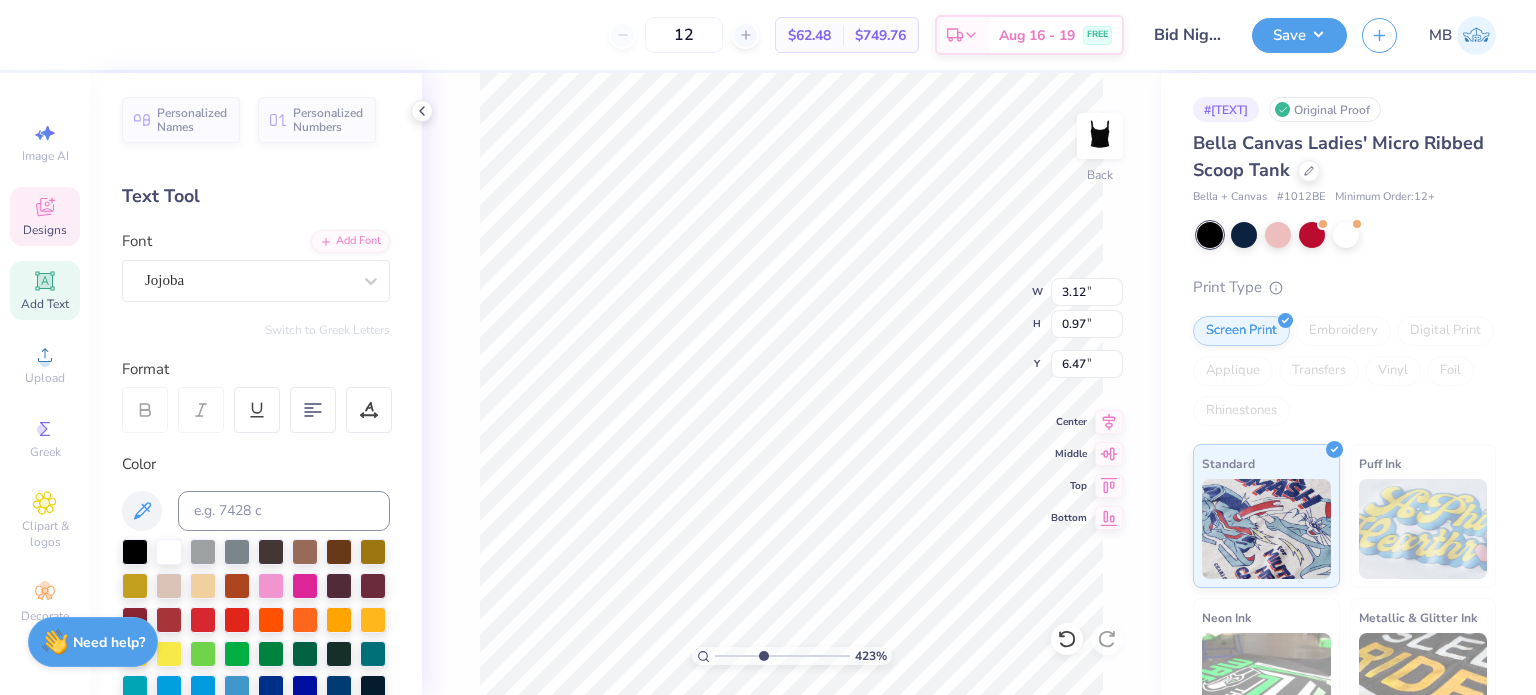 type on "1.58" 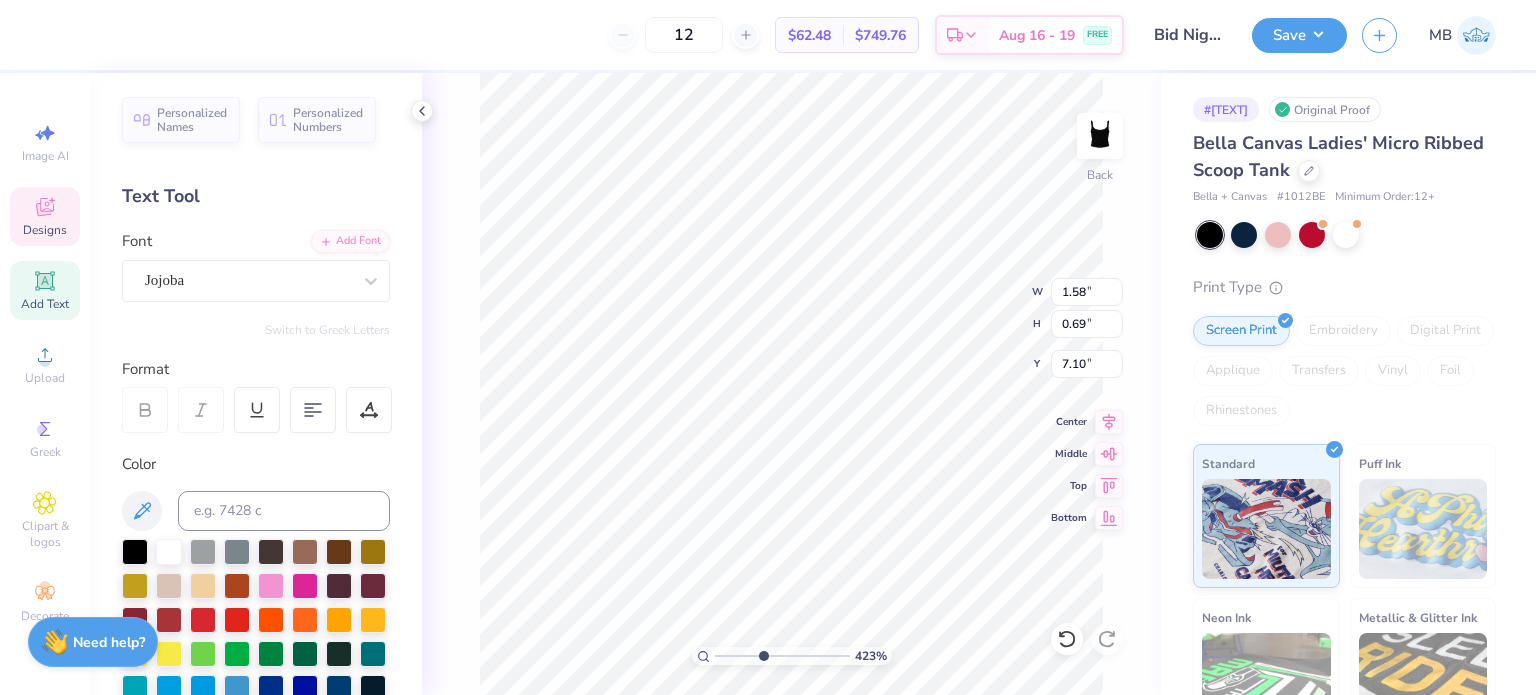 scroll, scrollTop: 16, scrollLeft: 4, axis: both 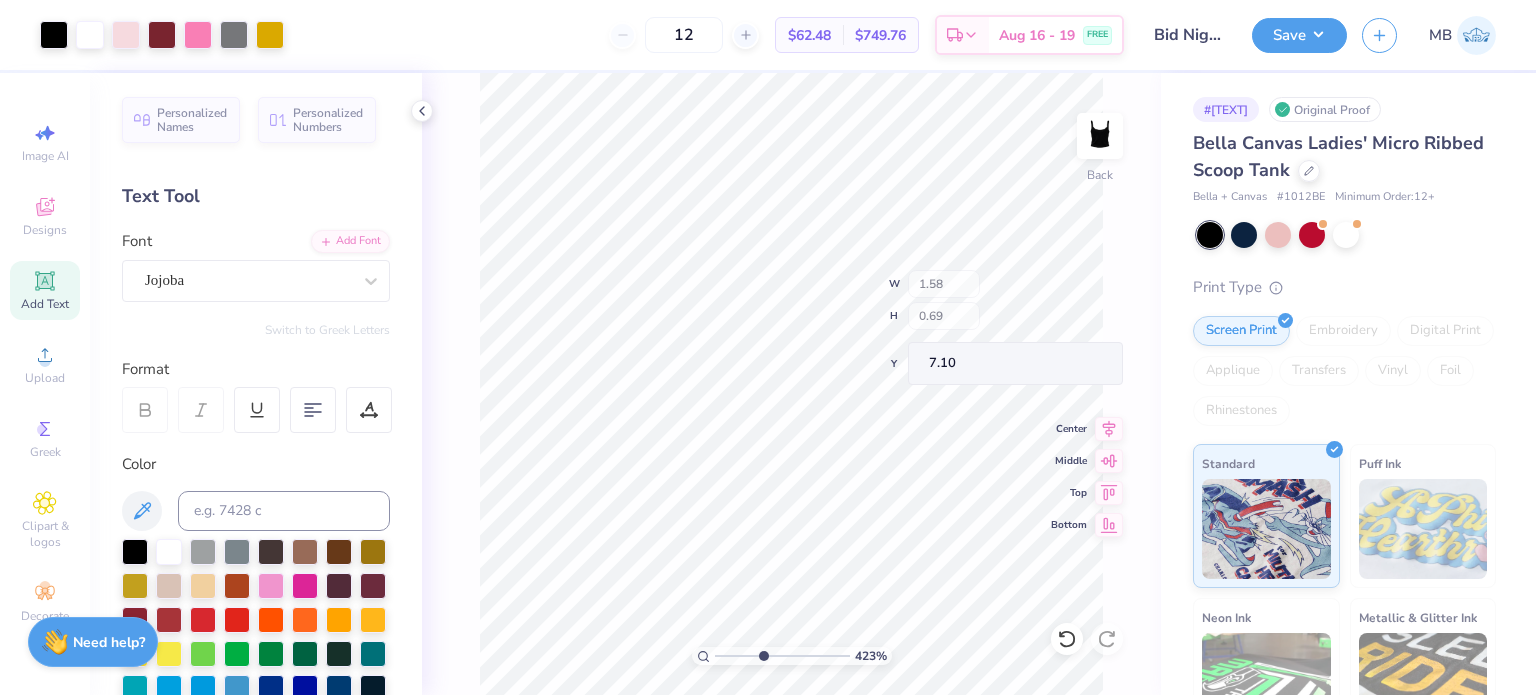 type on "2.91" 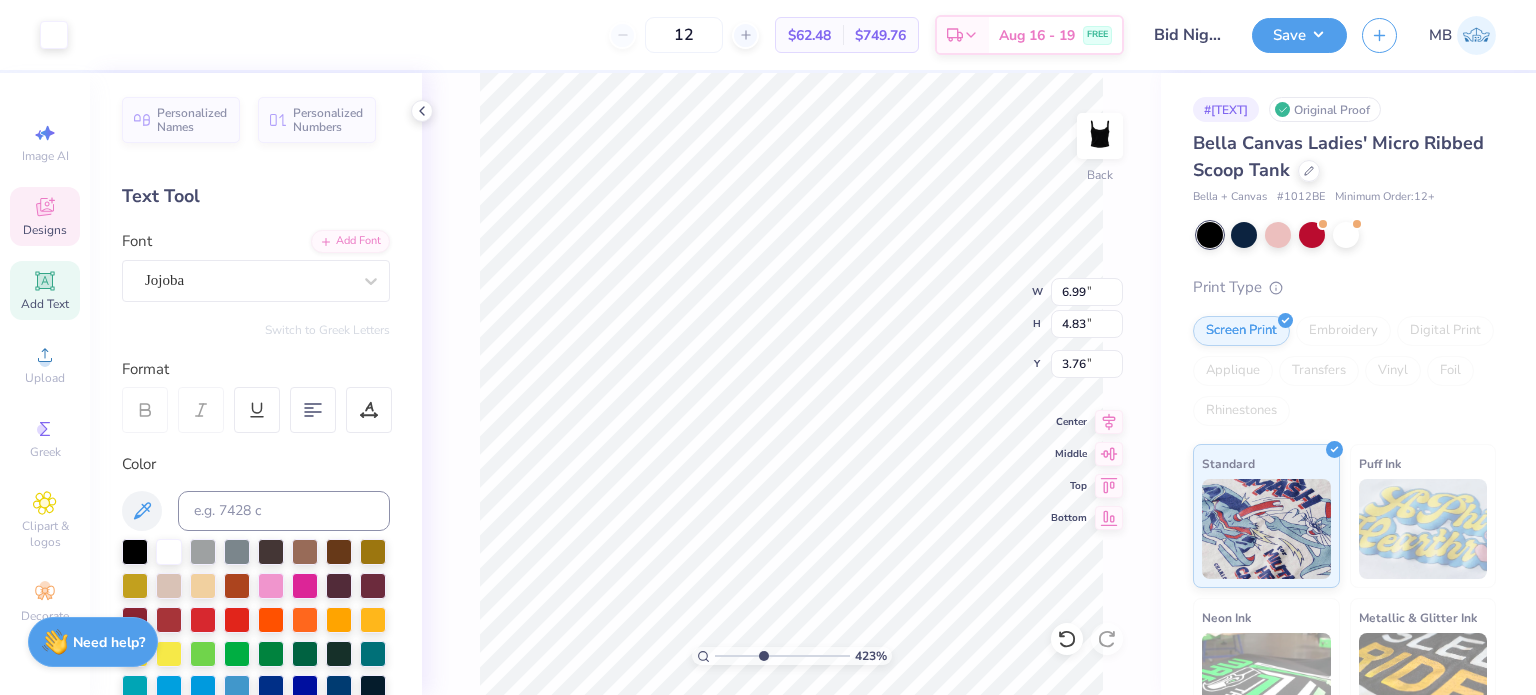 type on "6.99" 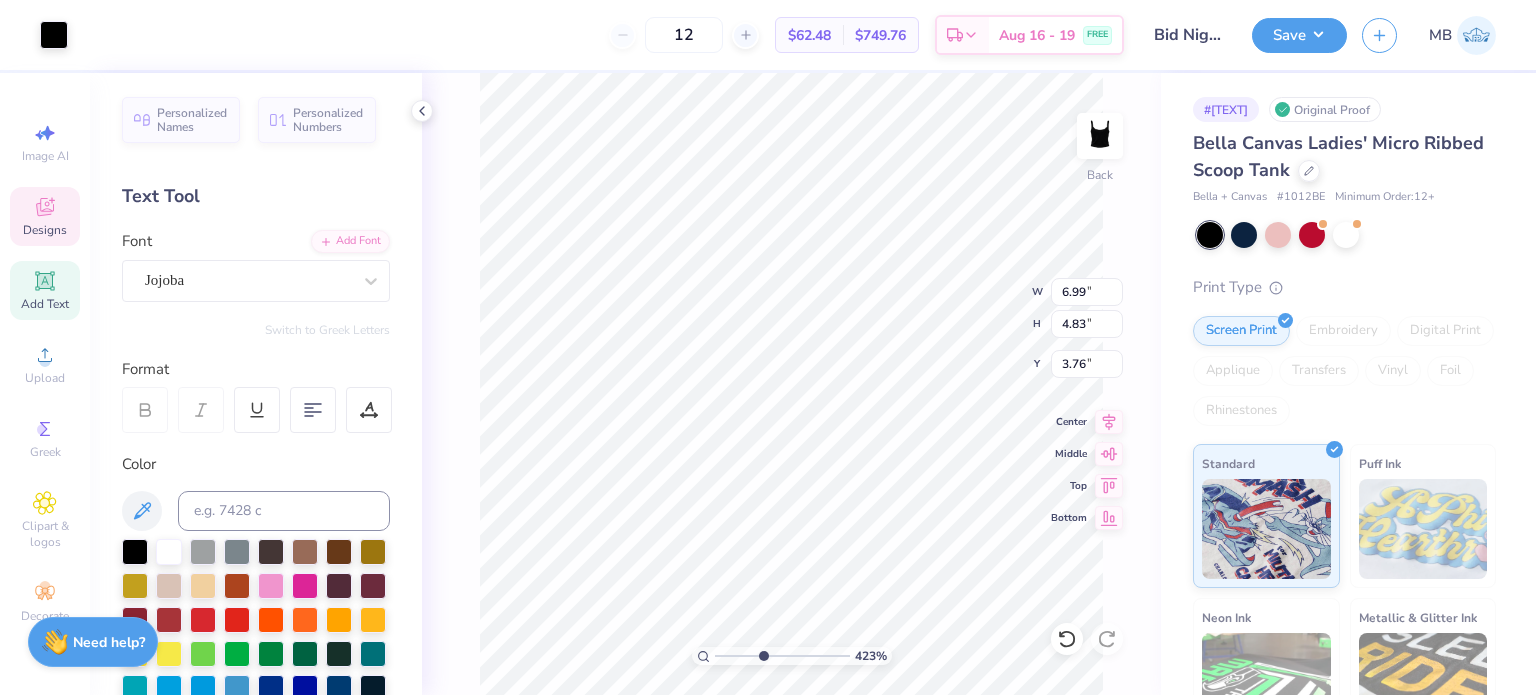 type on "3.12" 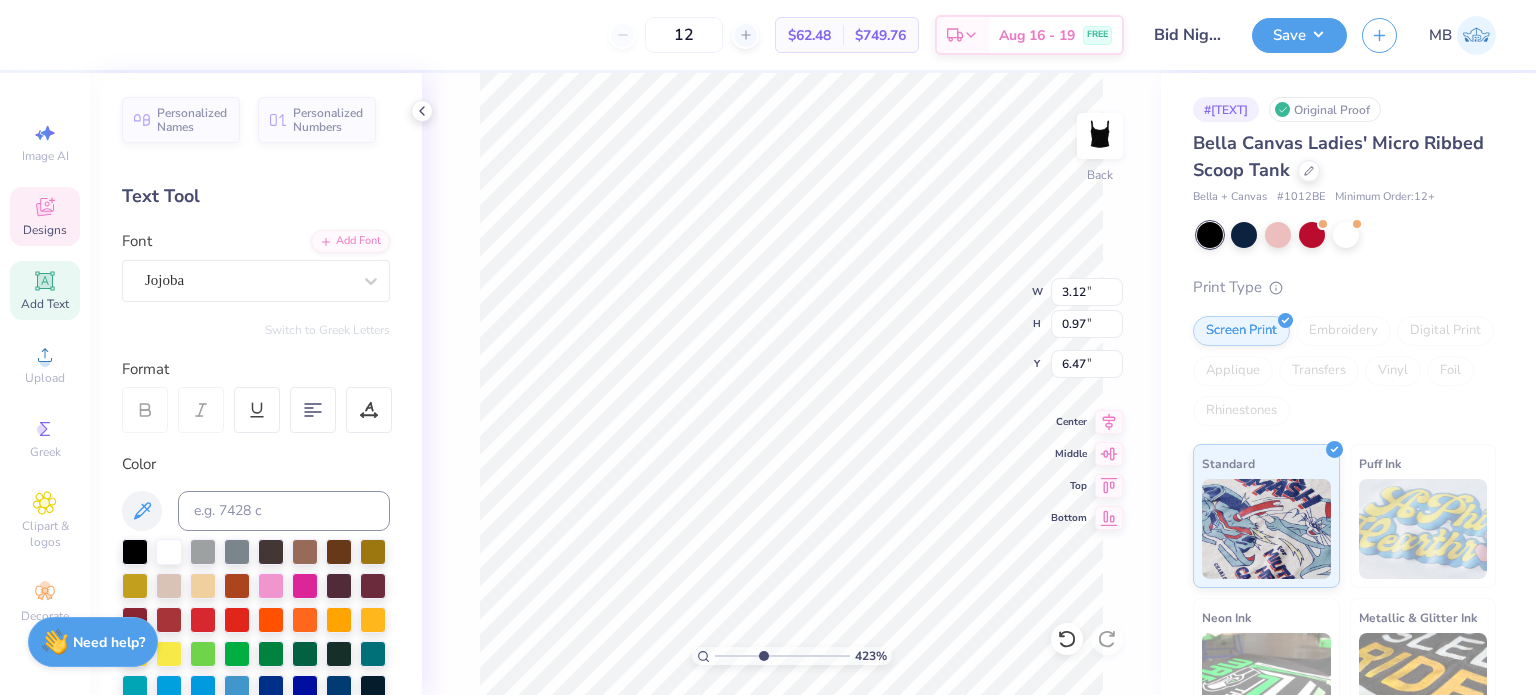scroll, scrollTop: 16, scrollLeft: 8, axis: both 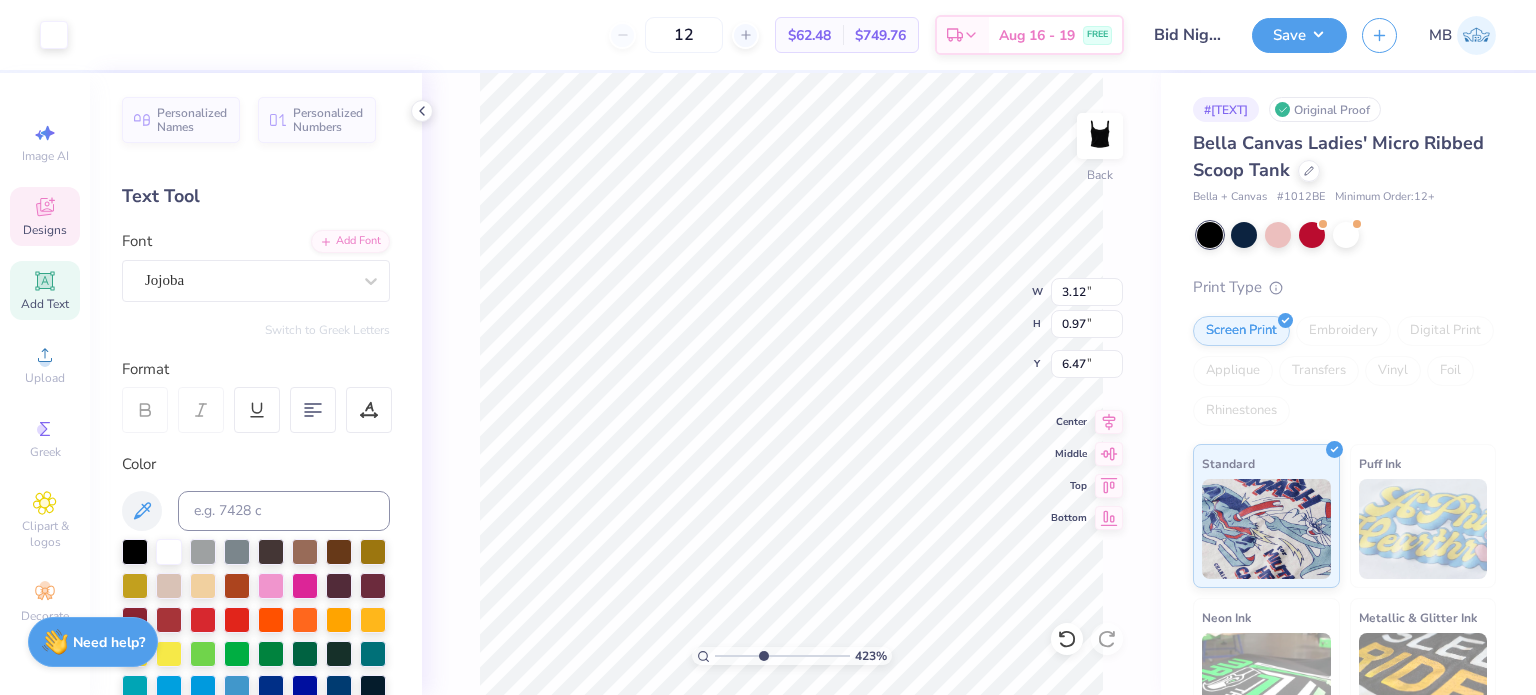 type on "6.99" 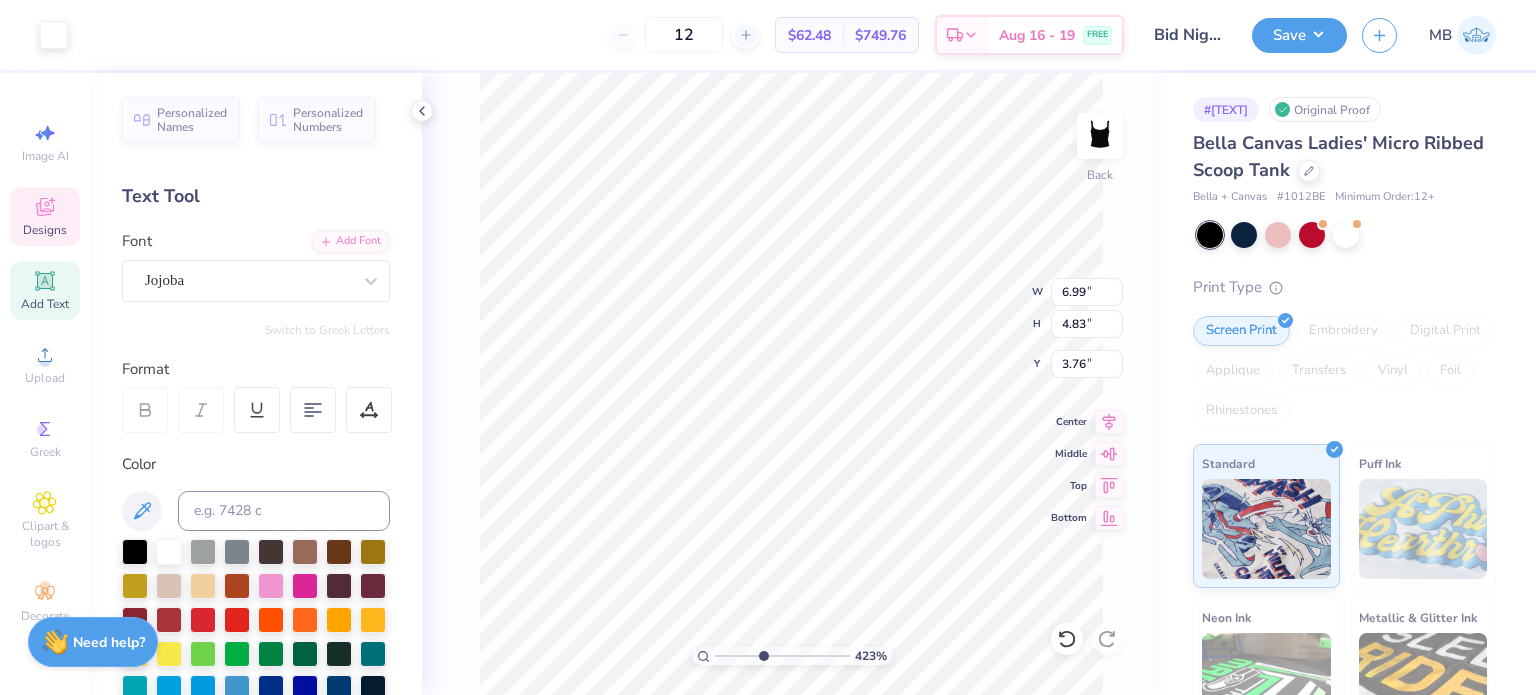 type on "0.66" 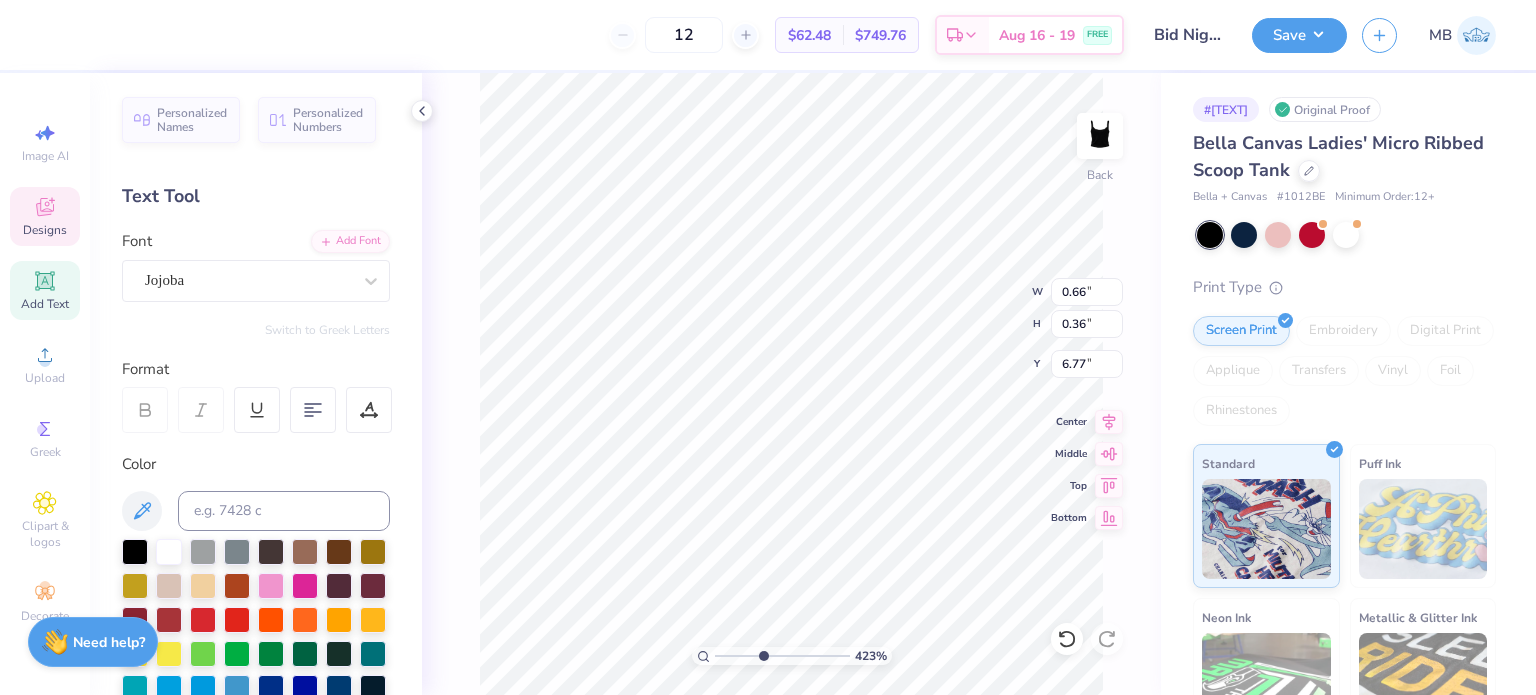 type on "6.99" 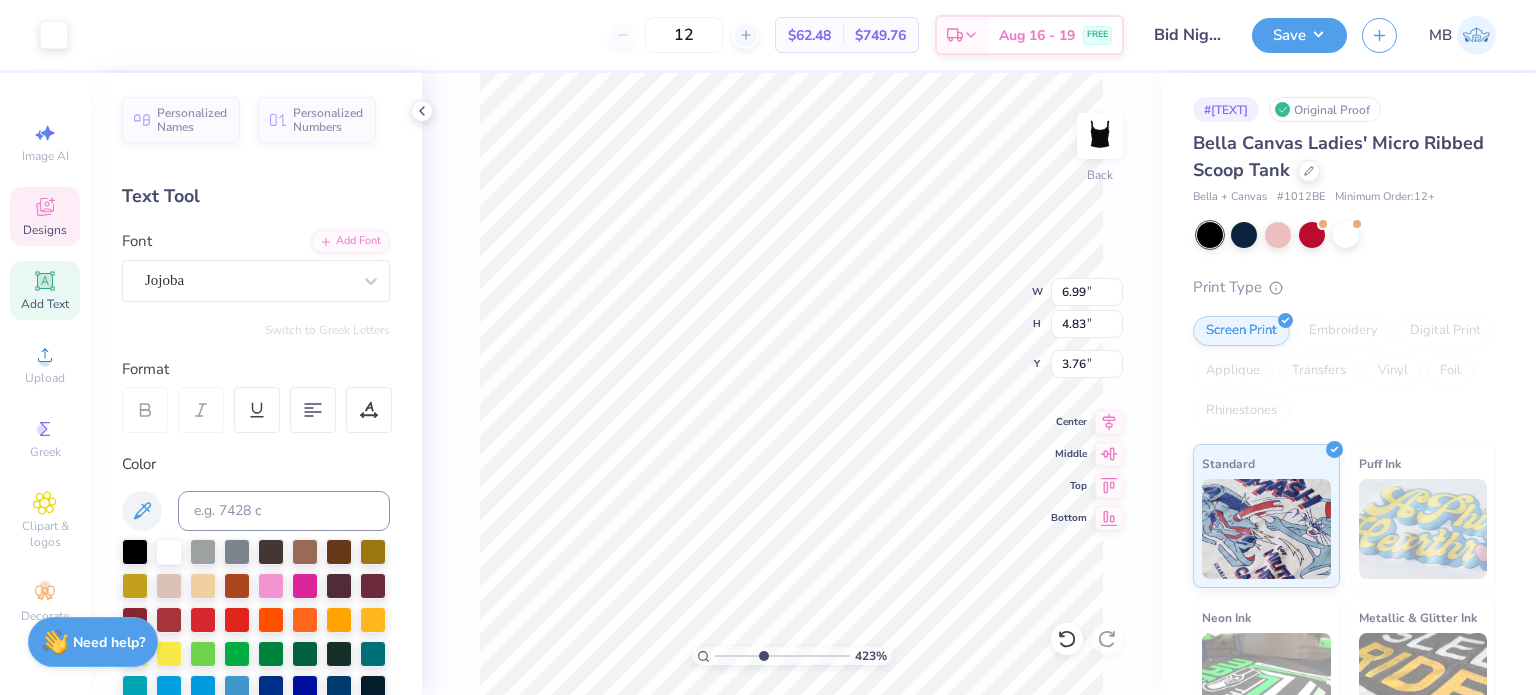 click on "Add Text" at bounding box center (45, 304) 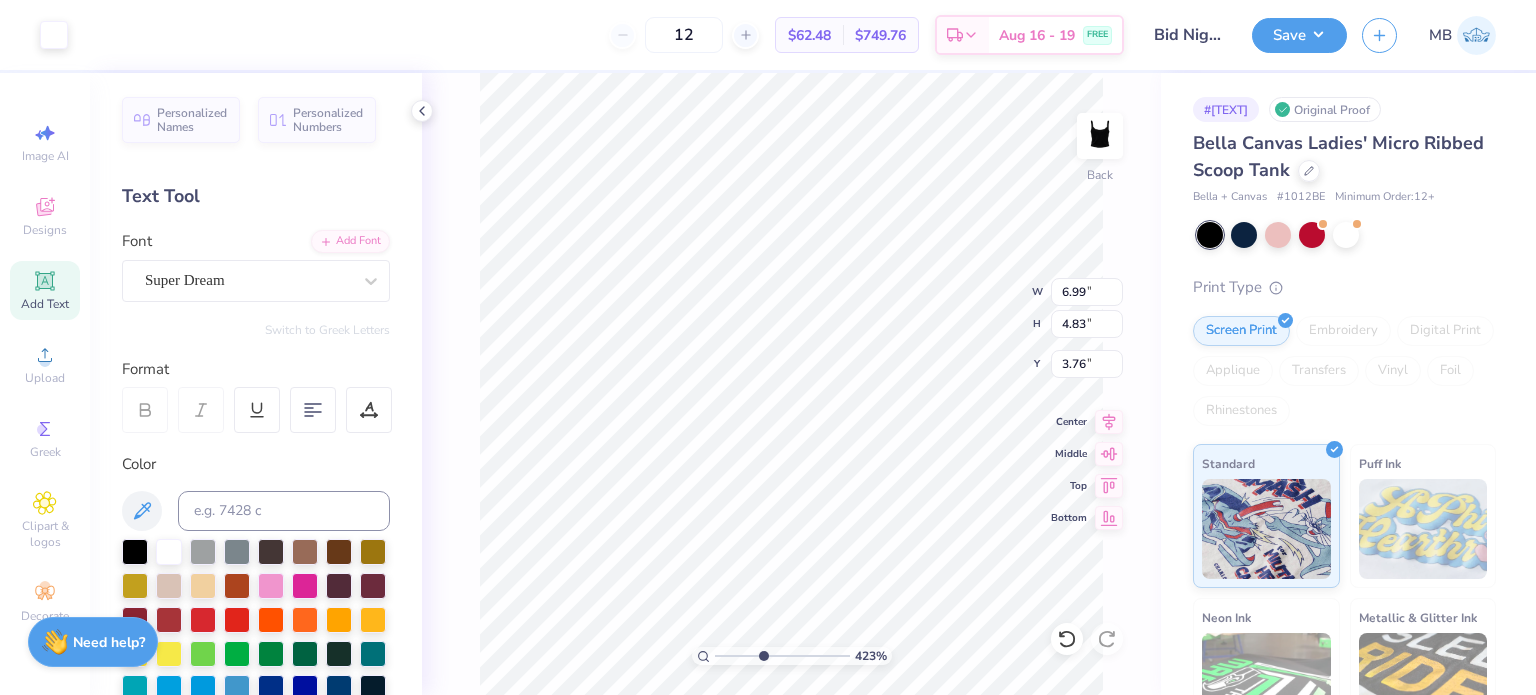 type on "4.27" 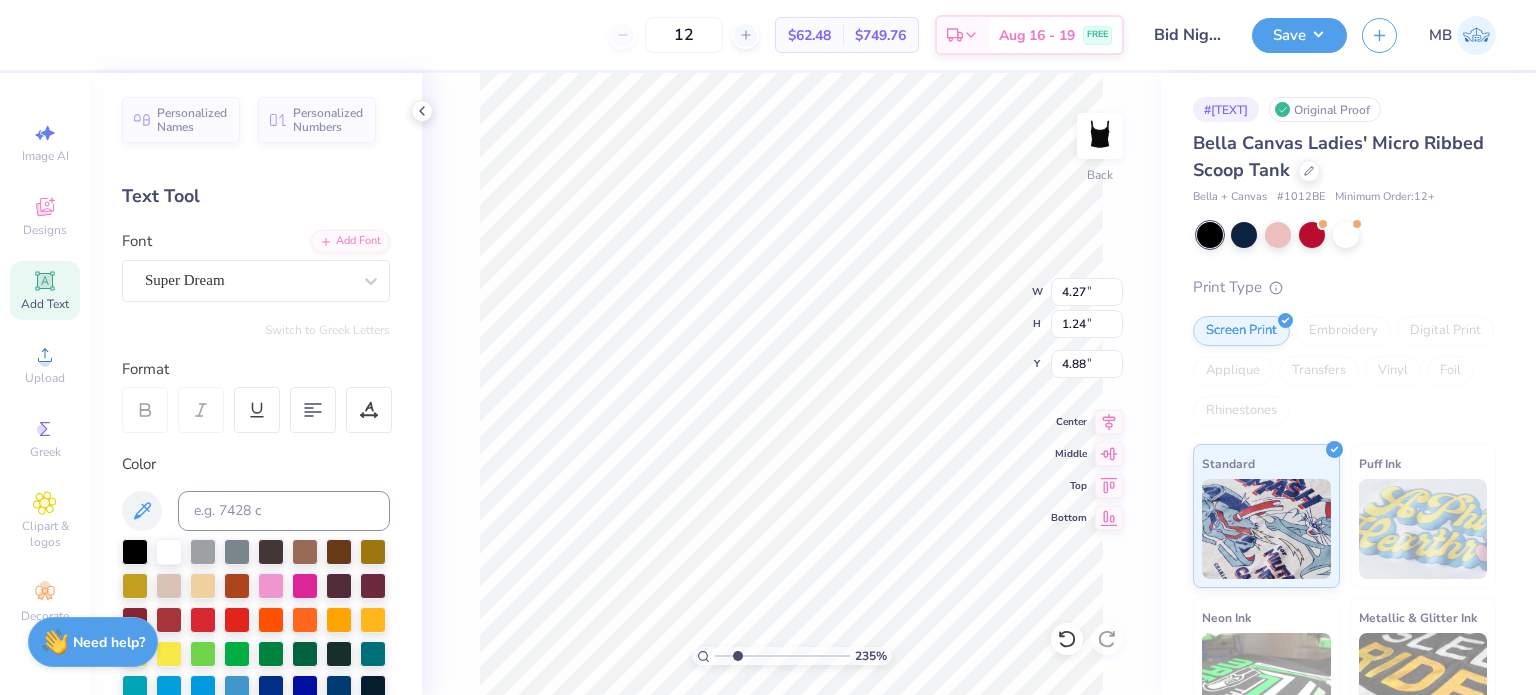 drag, startPoint x: 761, startPoint y: 655, endPoint x: 735, endPoint y: 653, distance: 26.076809 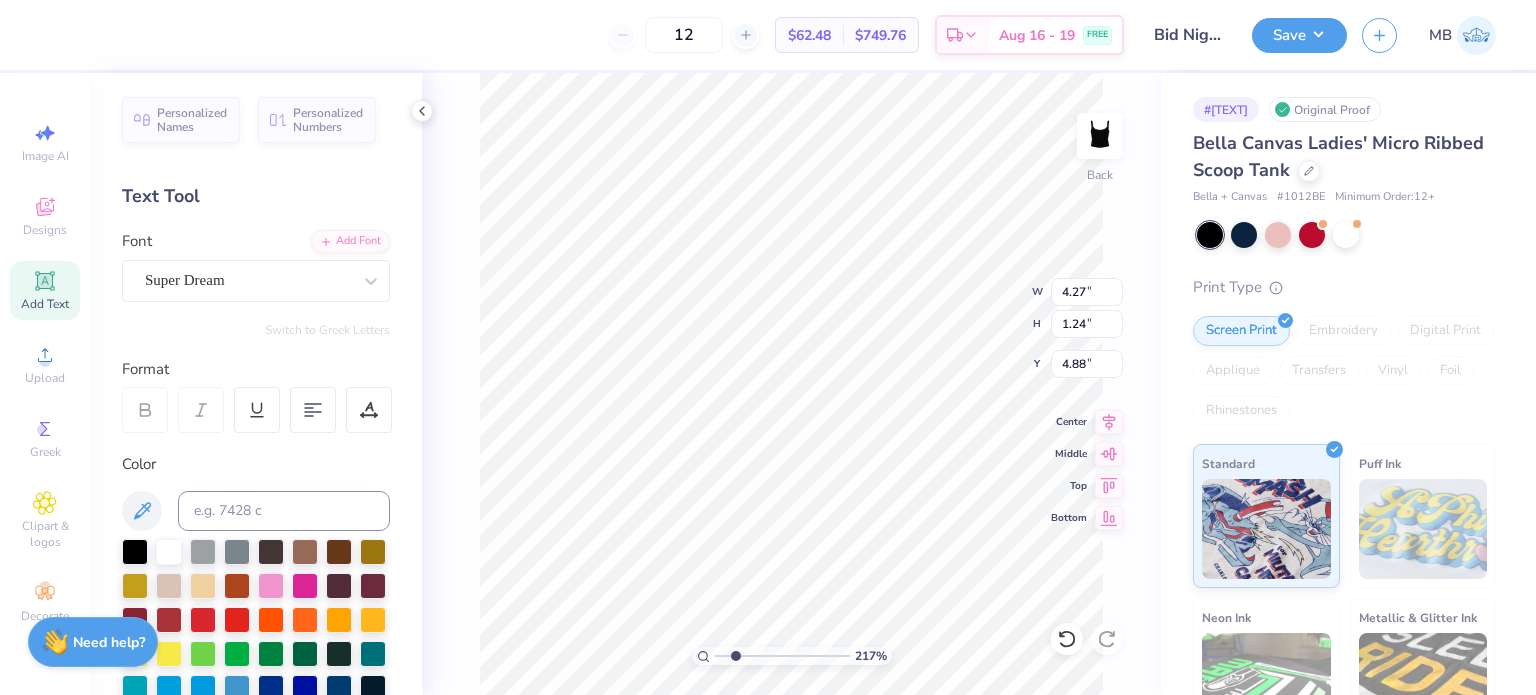 scroll, scrollTop: 16, scrollLeft: 2, axis: both 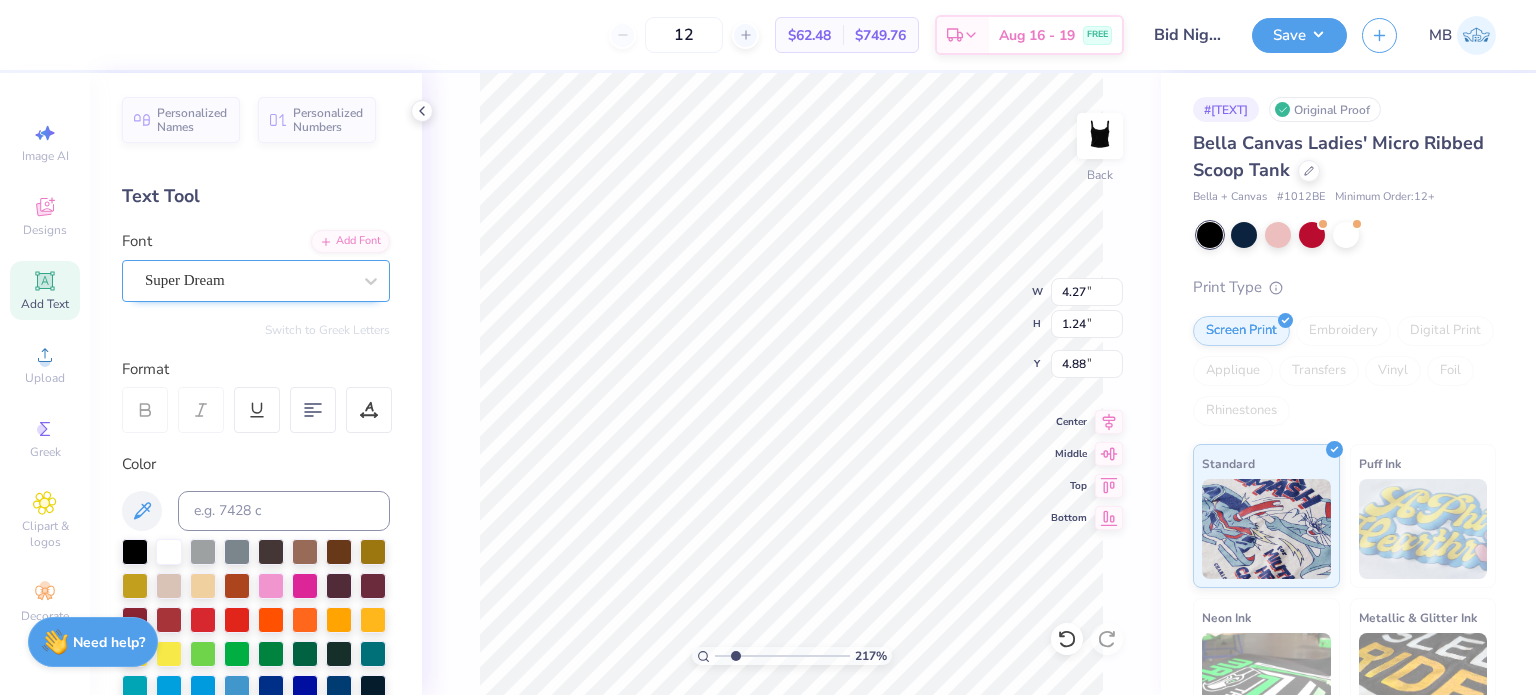 click on "Super Dream" at bounding box center (248, 280) 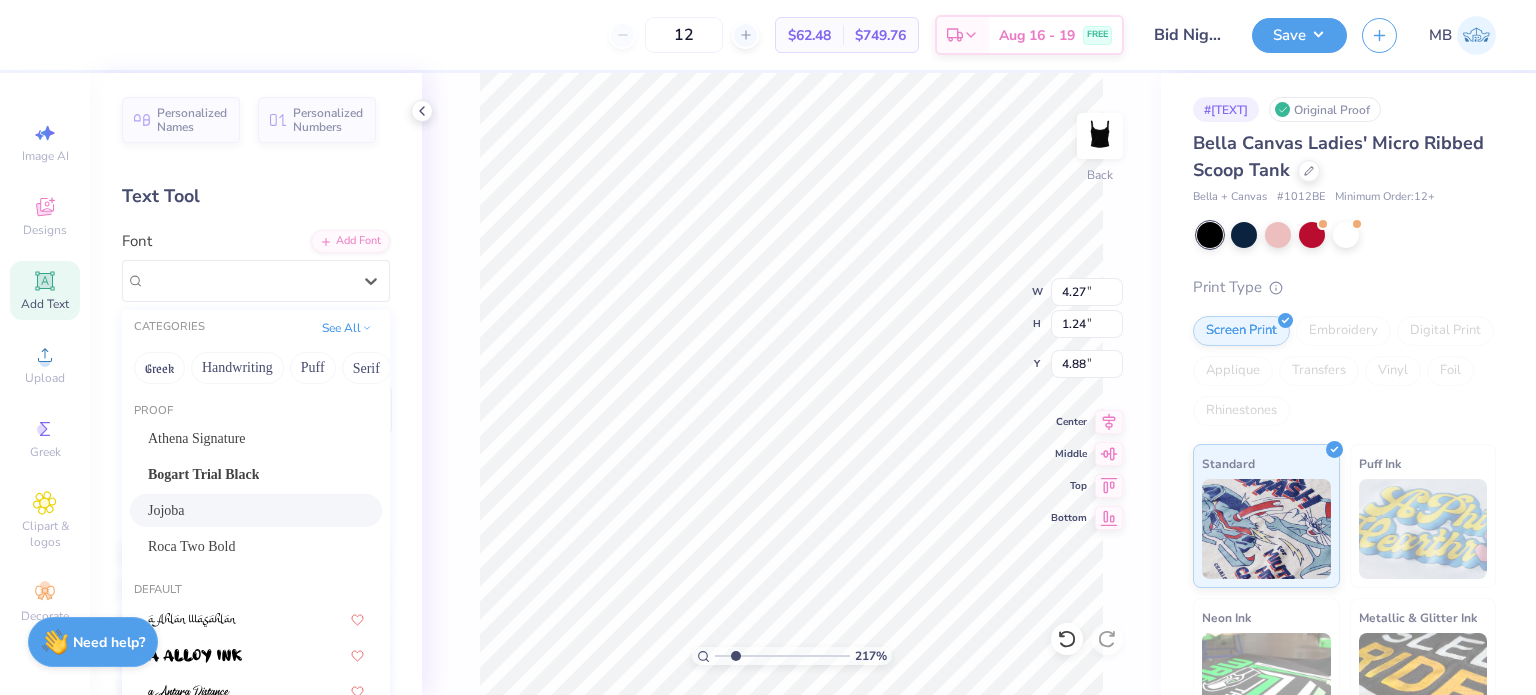 click on "Jojoba" at bounding box center [166, 510] 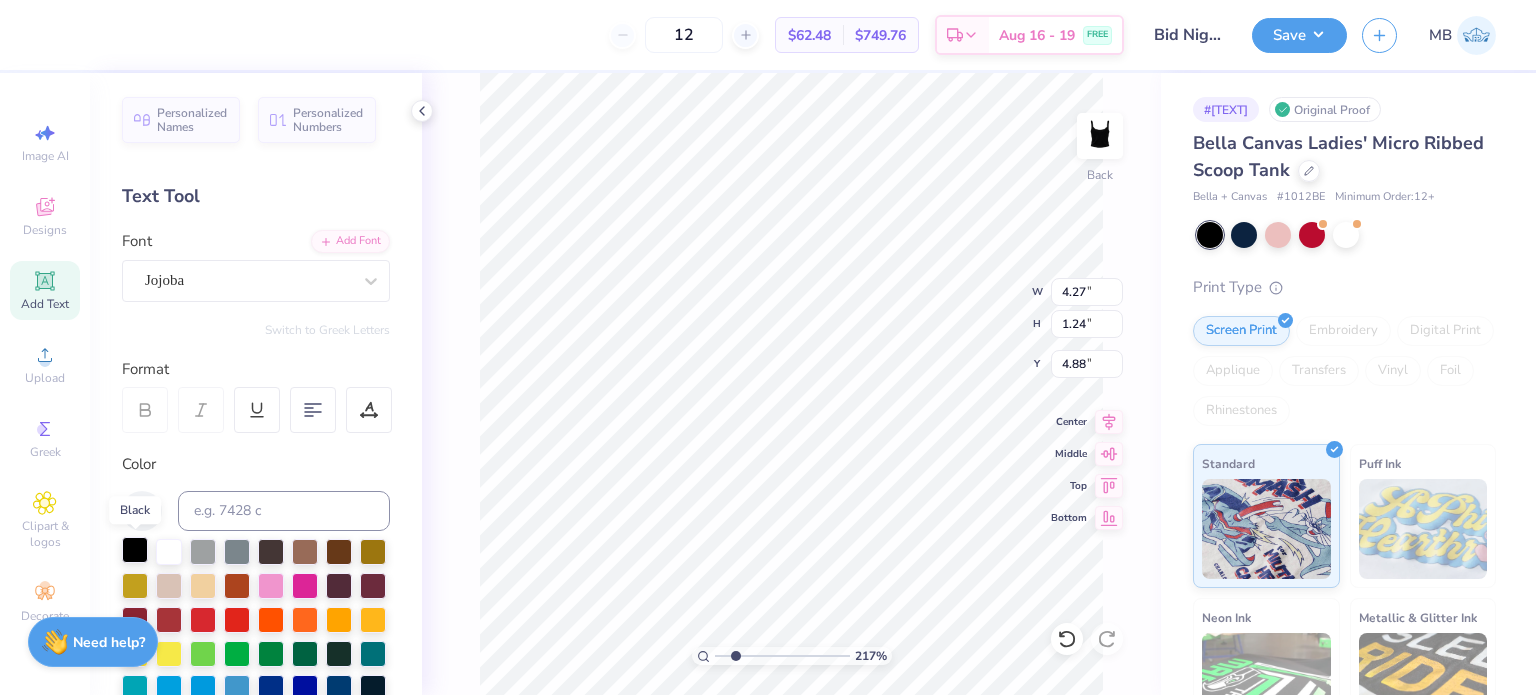 click at bounding box center [135, 550] 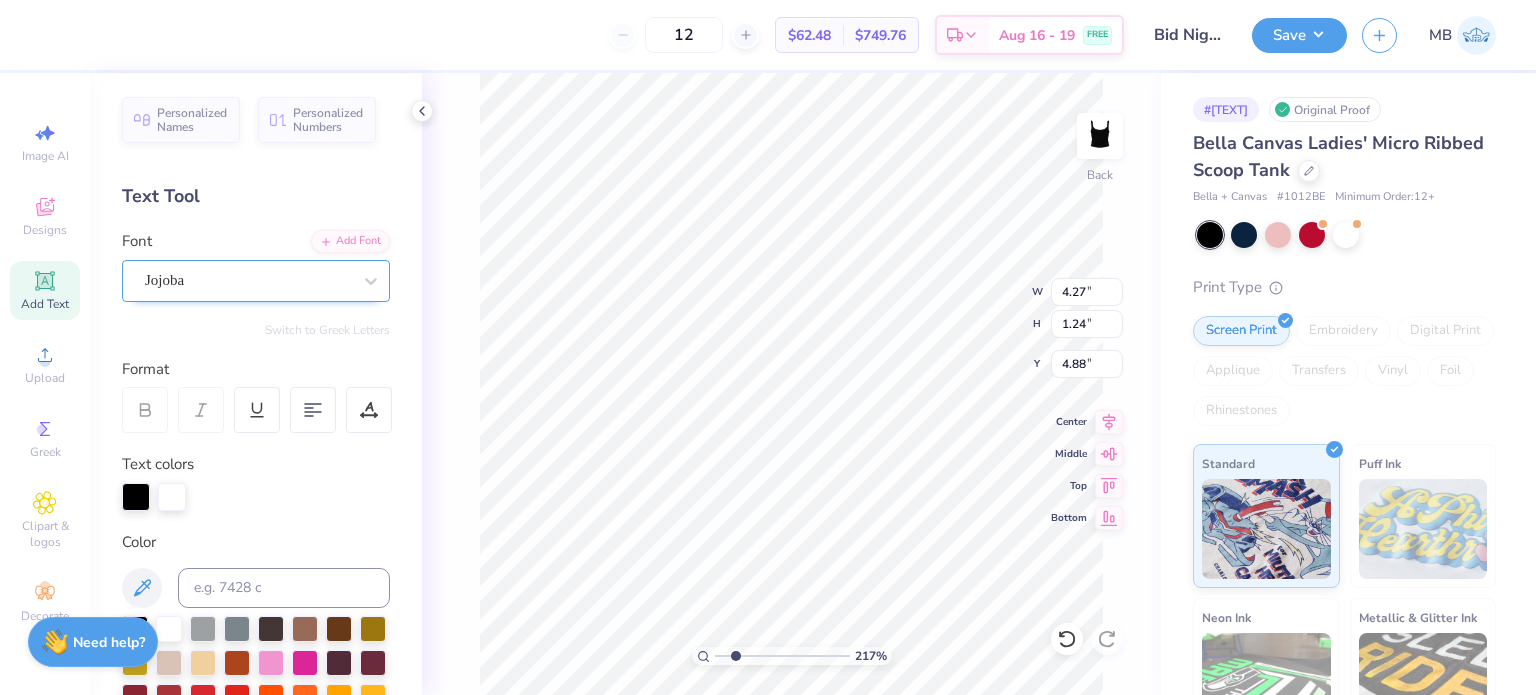 click on "Jojoba" at bounding box center [248, 280] 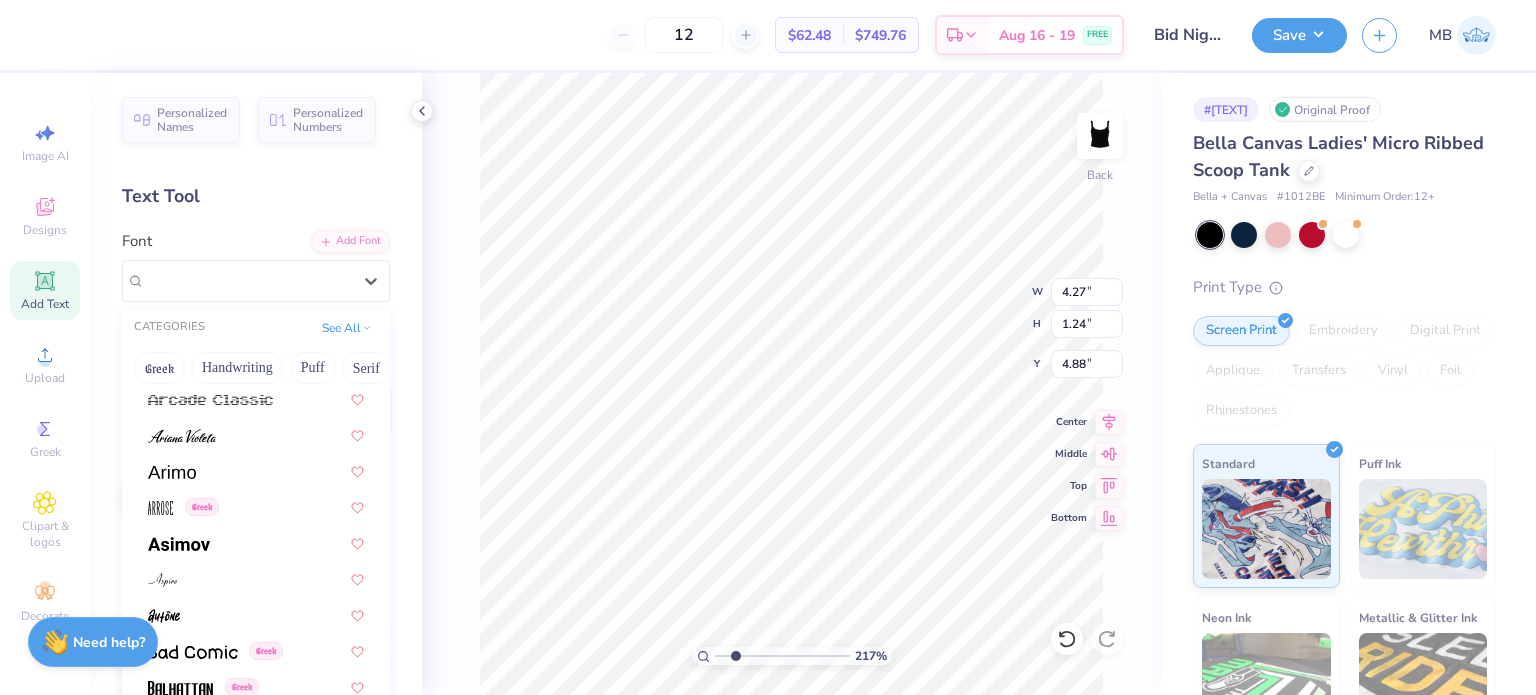 scroll, scrollTop: 800, scrollLeft: 0, axis: vertical 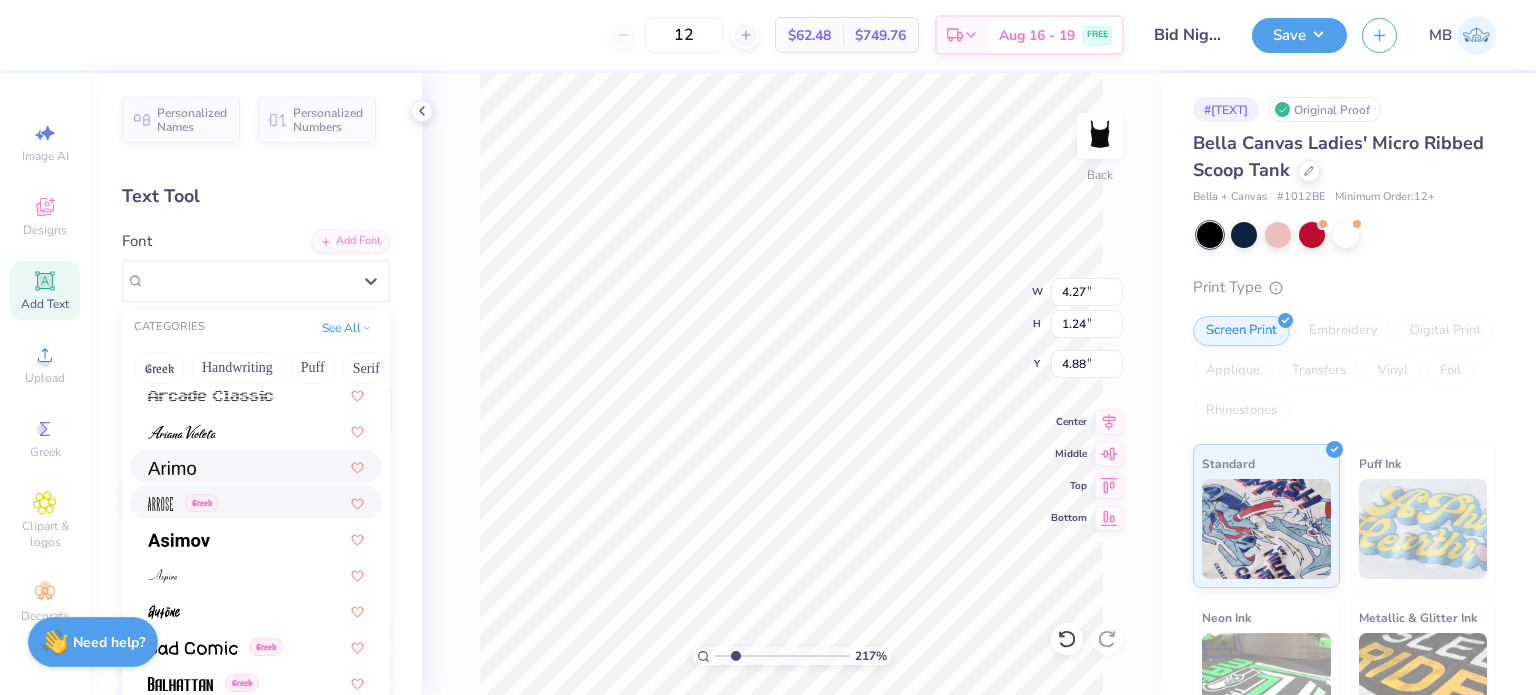 click at bounding box center (172, 468) 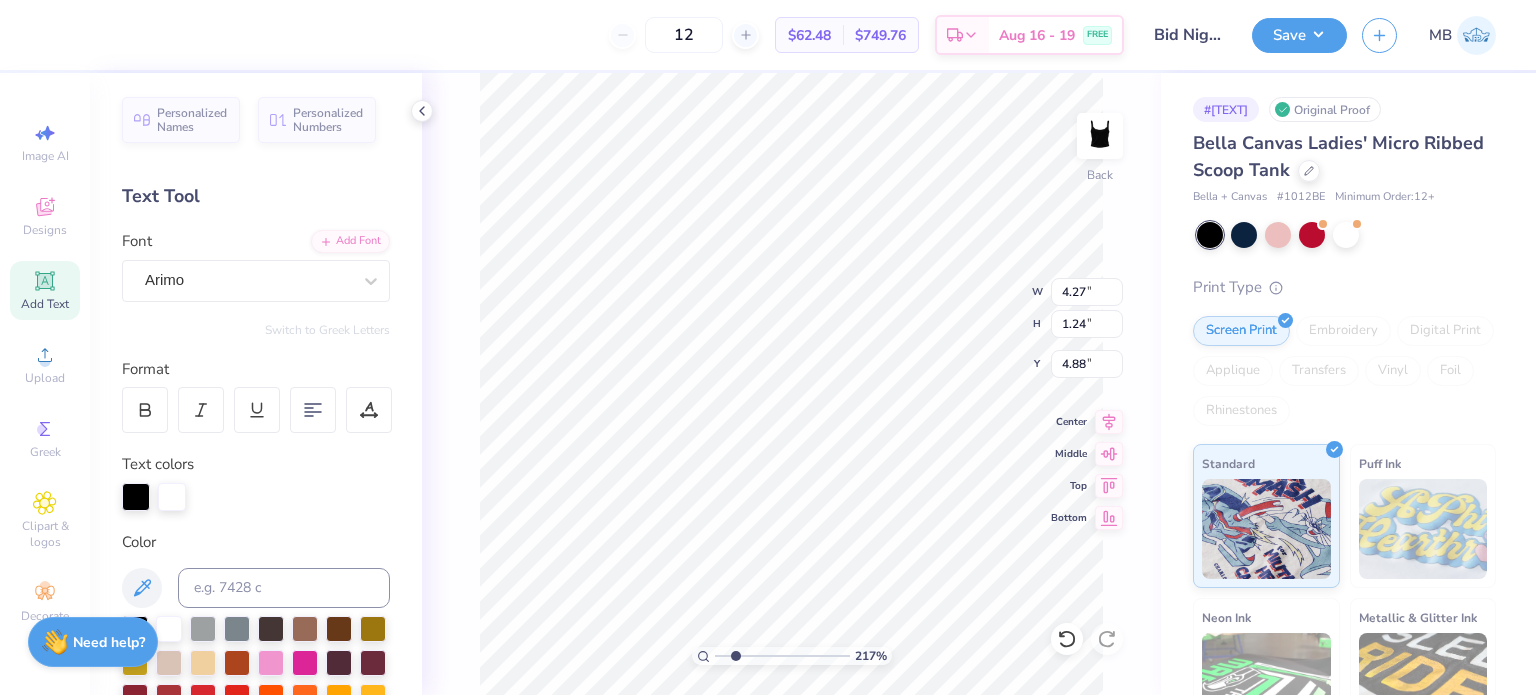 paste on "®" 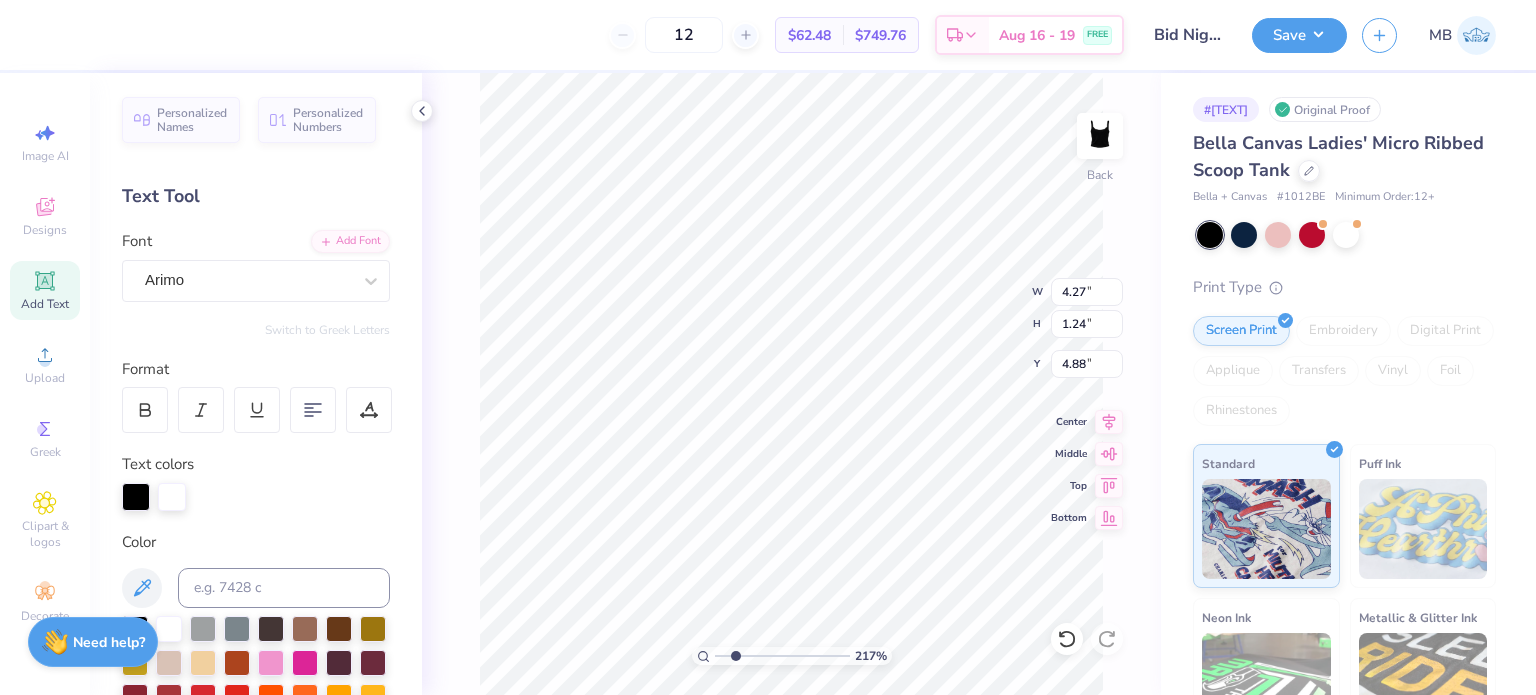 scroll, scrollTop: 16, scrollLeft: 3, axis: both 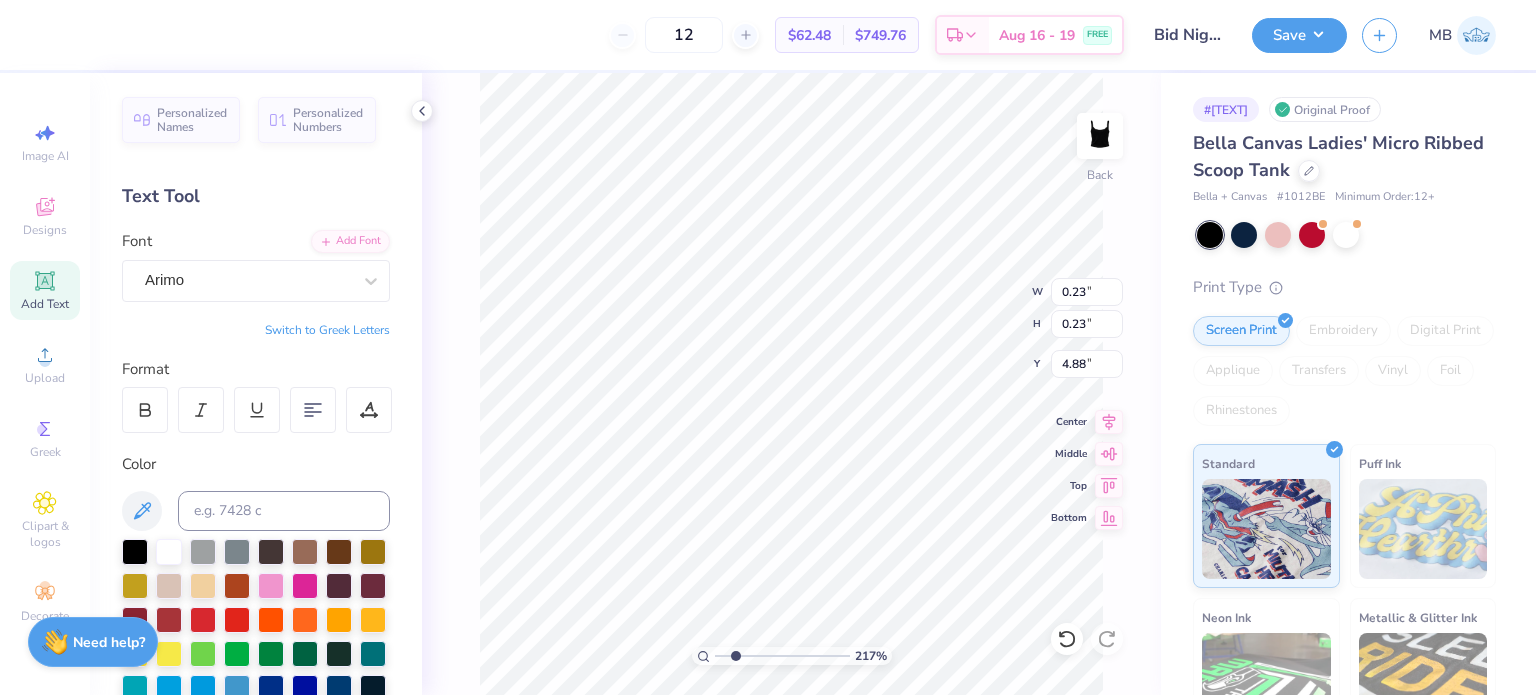type on "0.23" 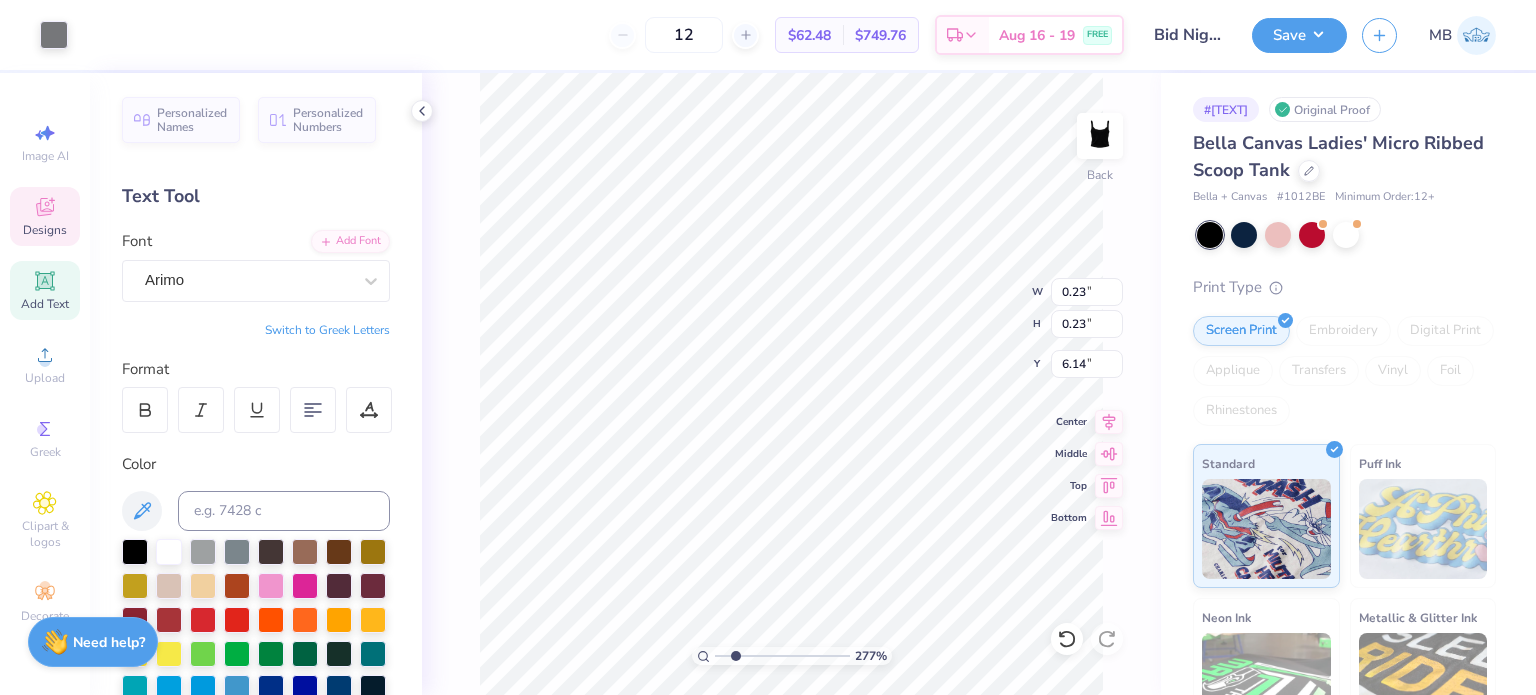 type on "3.48" 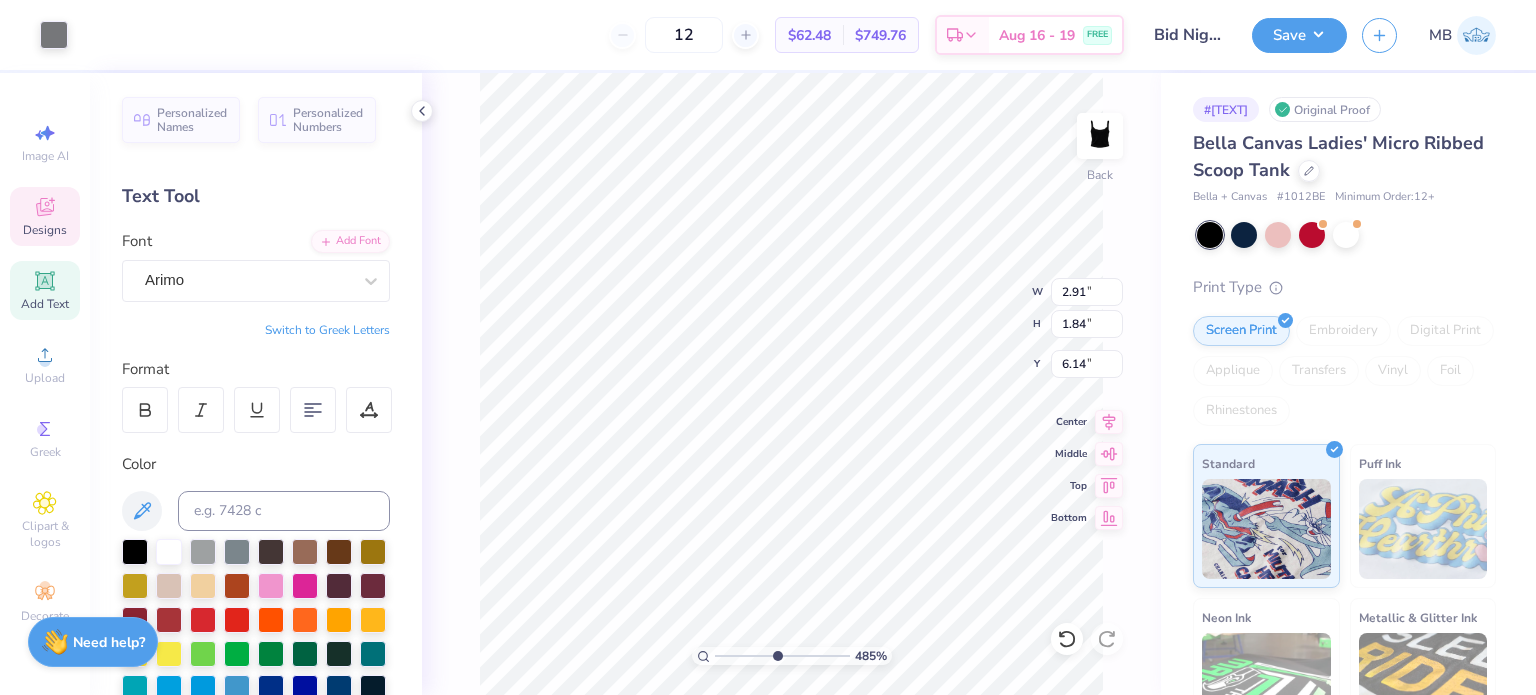 drag, startPoint x: 743, startPoint y: 660, endPoint x: 776, endPoint y: 659, distance: 33.01515 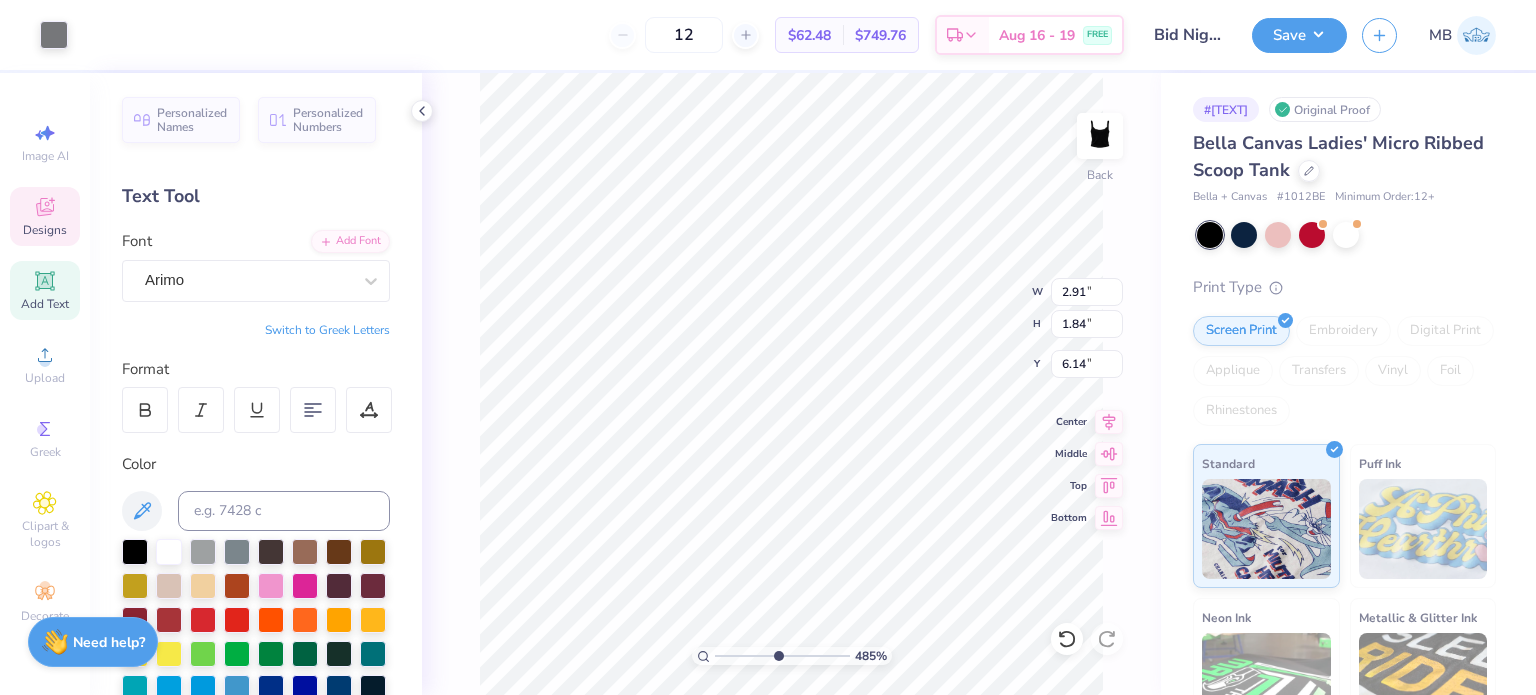 click at bounding box center [782, 656] 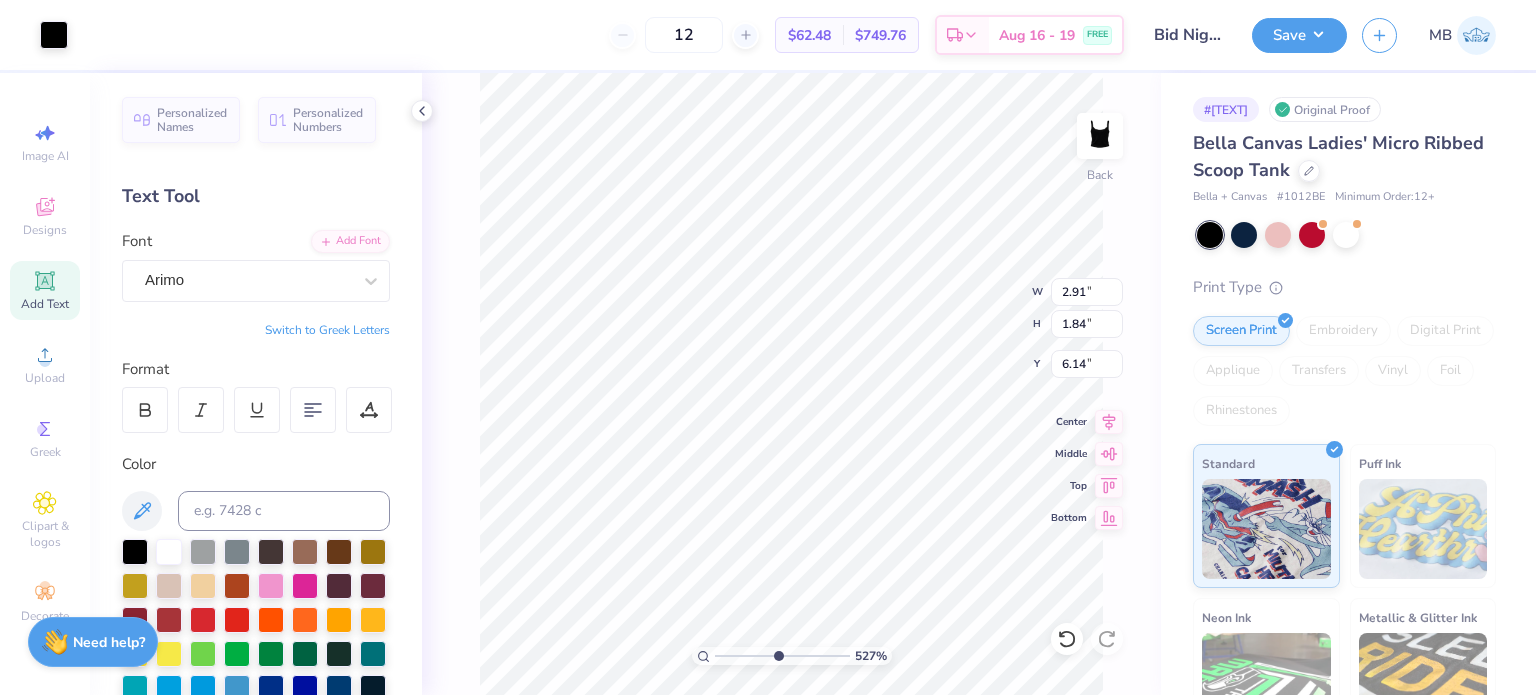 type on "0.23" 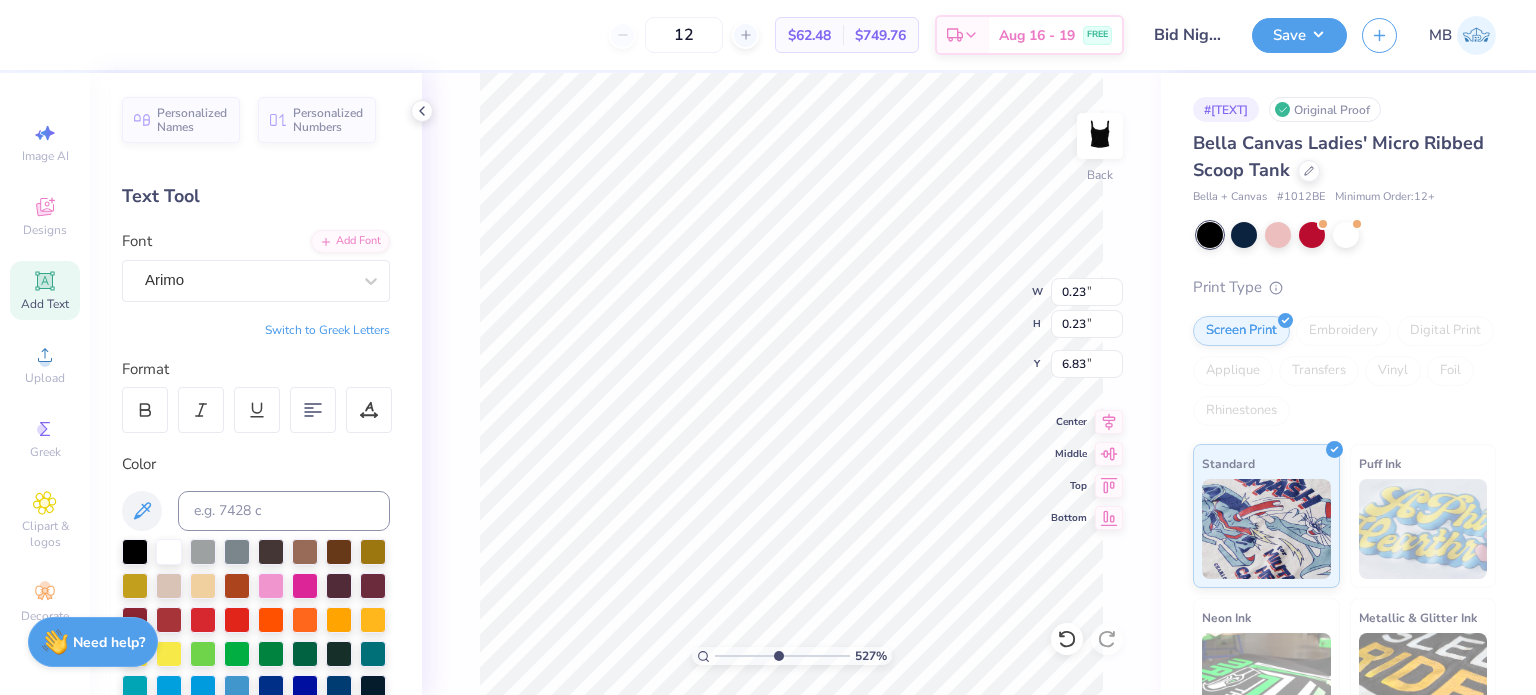 type on "6.90" 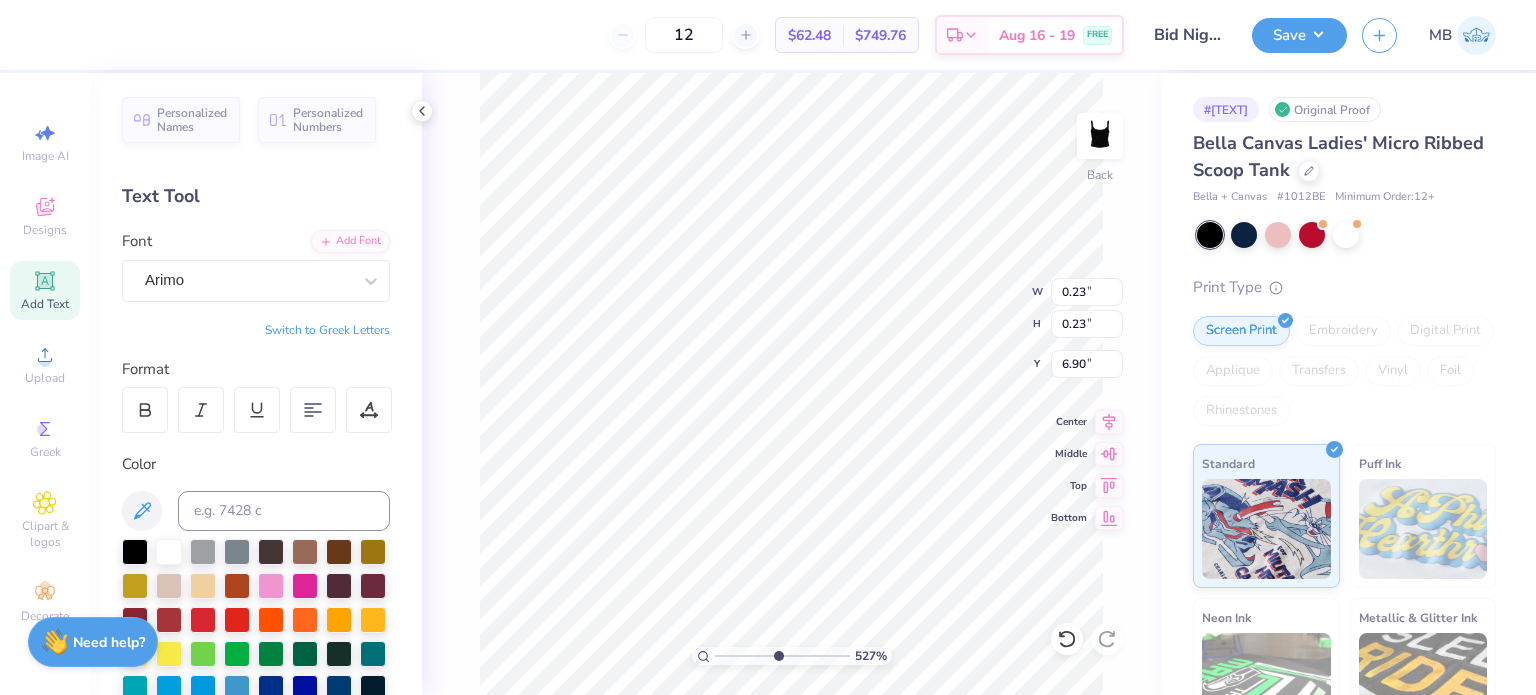 type on "0.12" 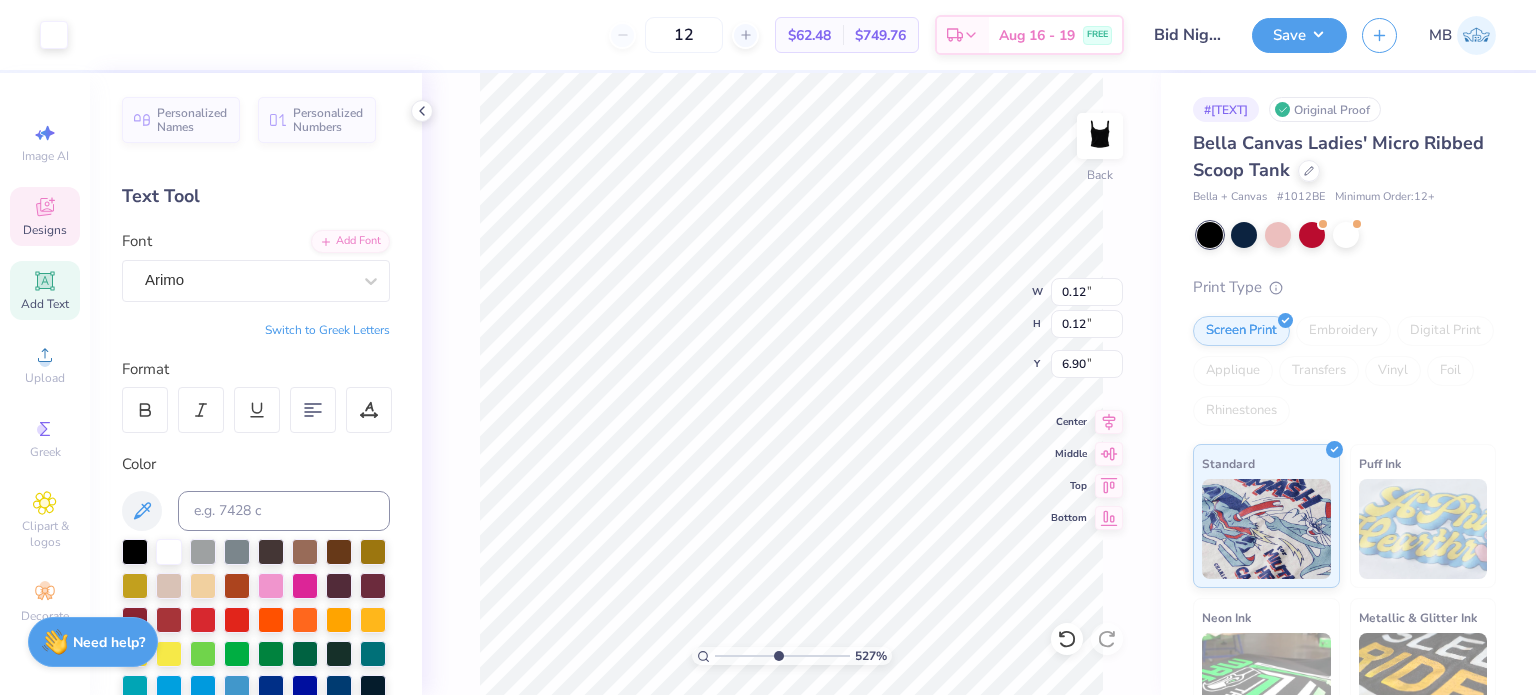 type on "6.99" 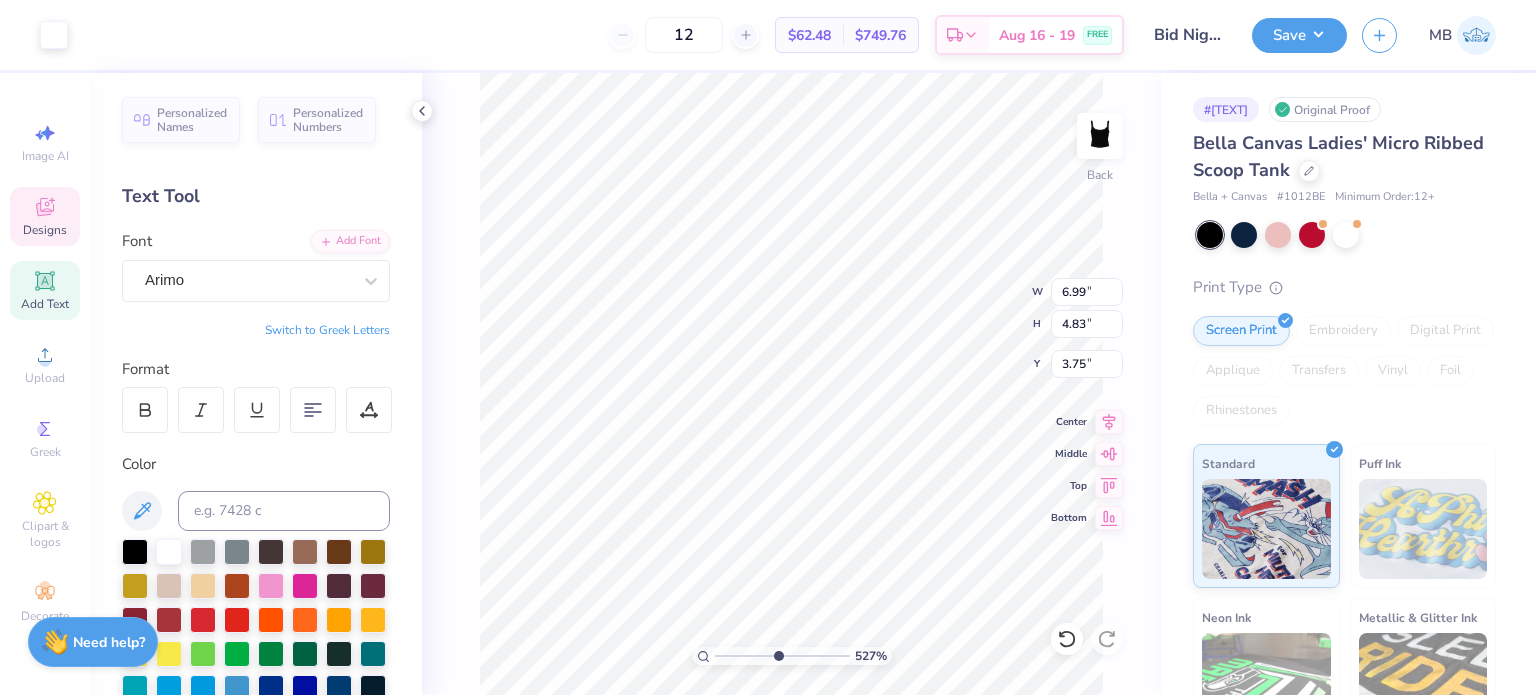 type on "0.12" 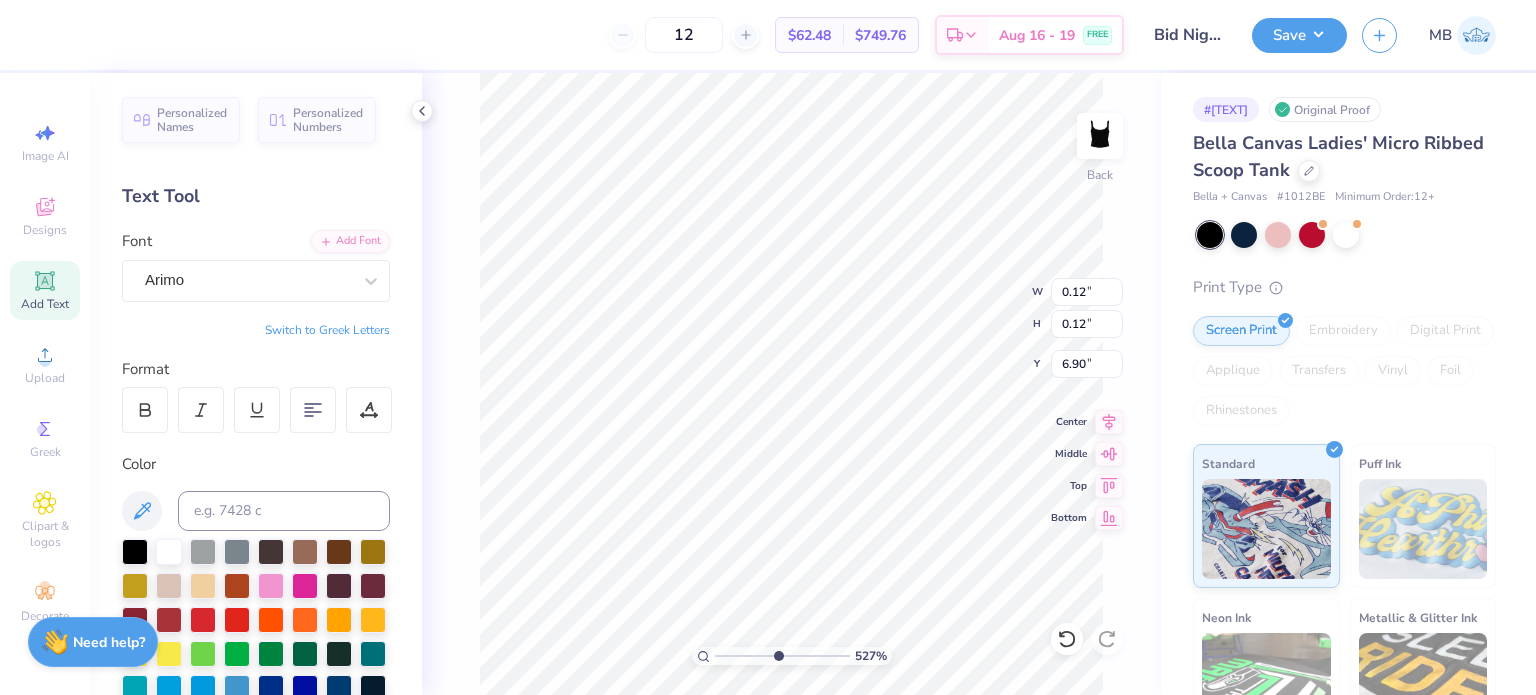 type on "6.89" 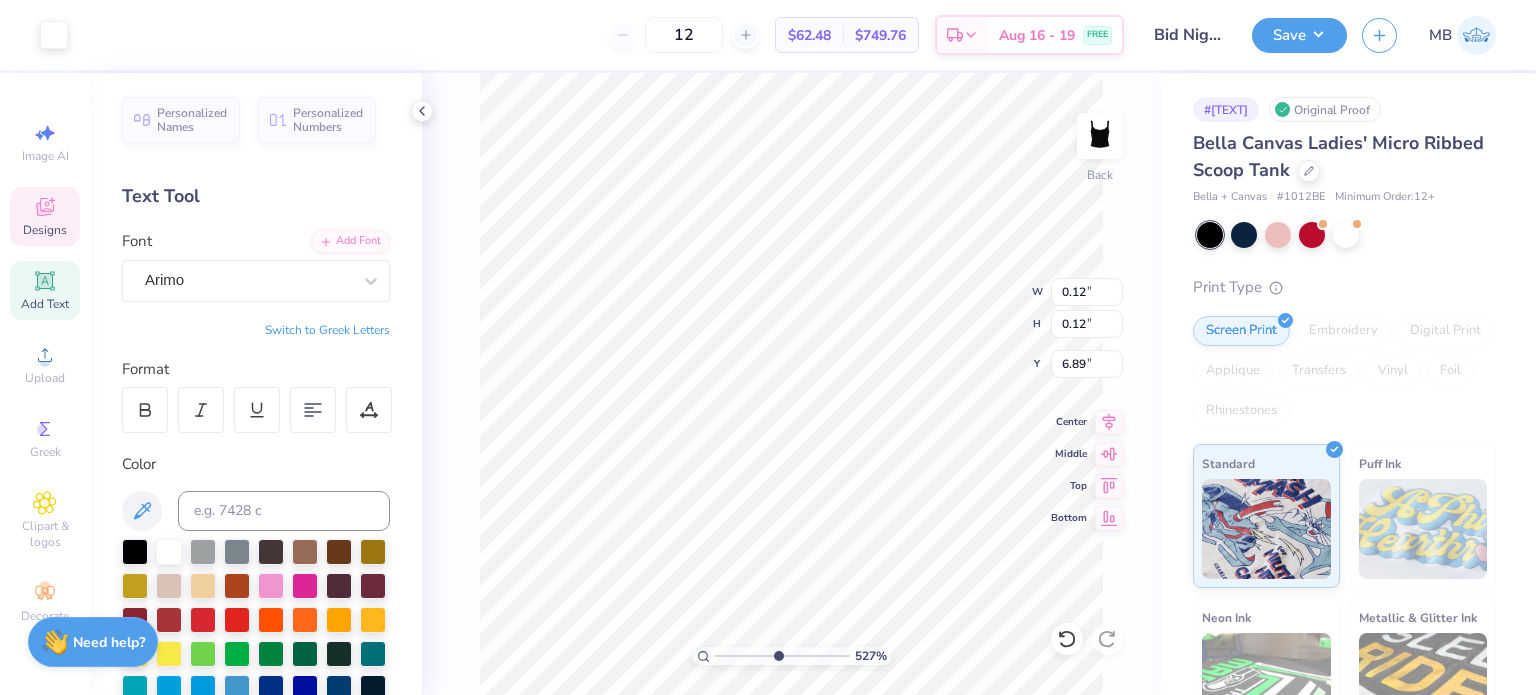 type on "6.99" 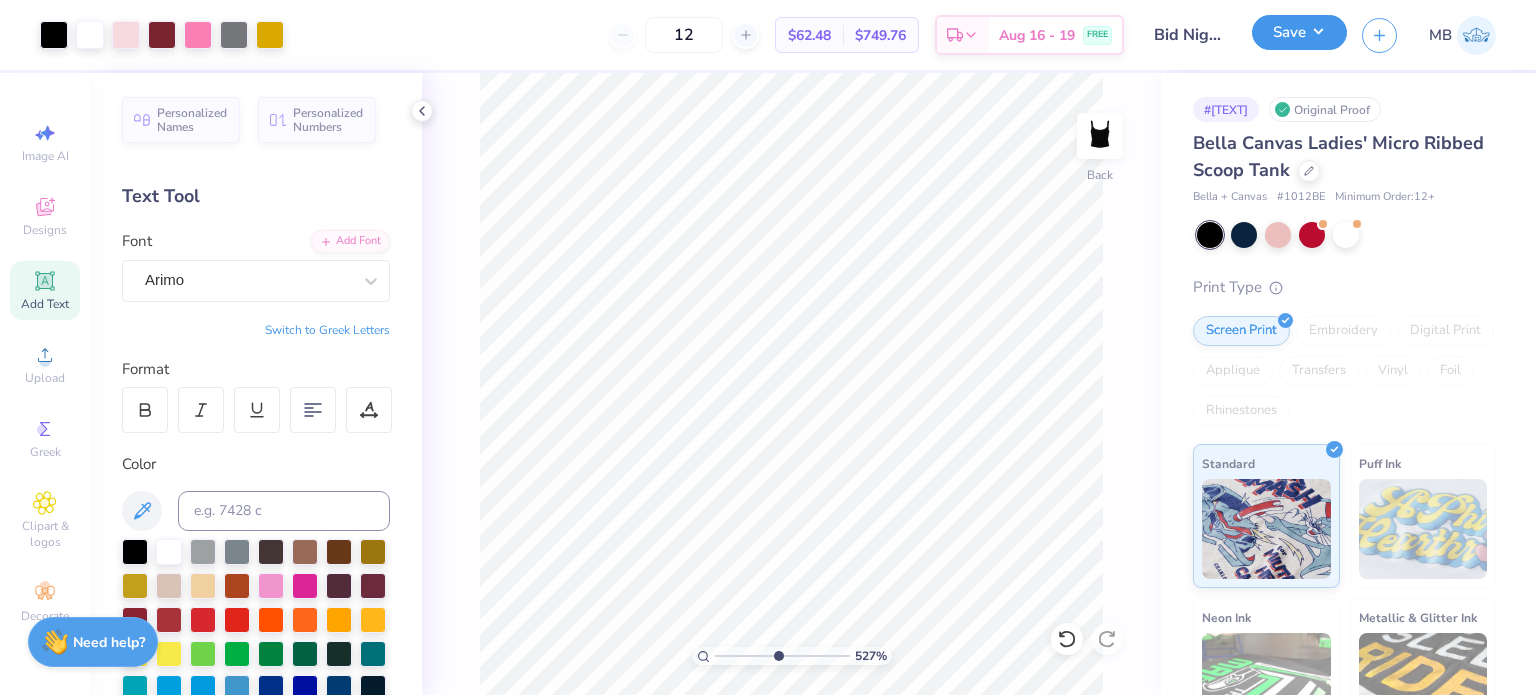 click on "Save" at bounding box center (1299, 32) 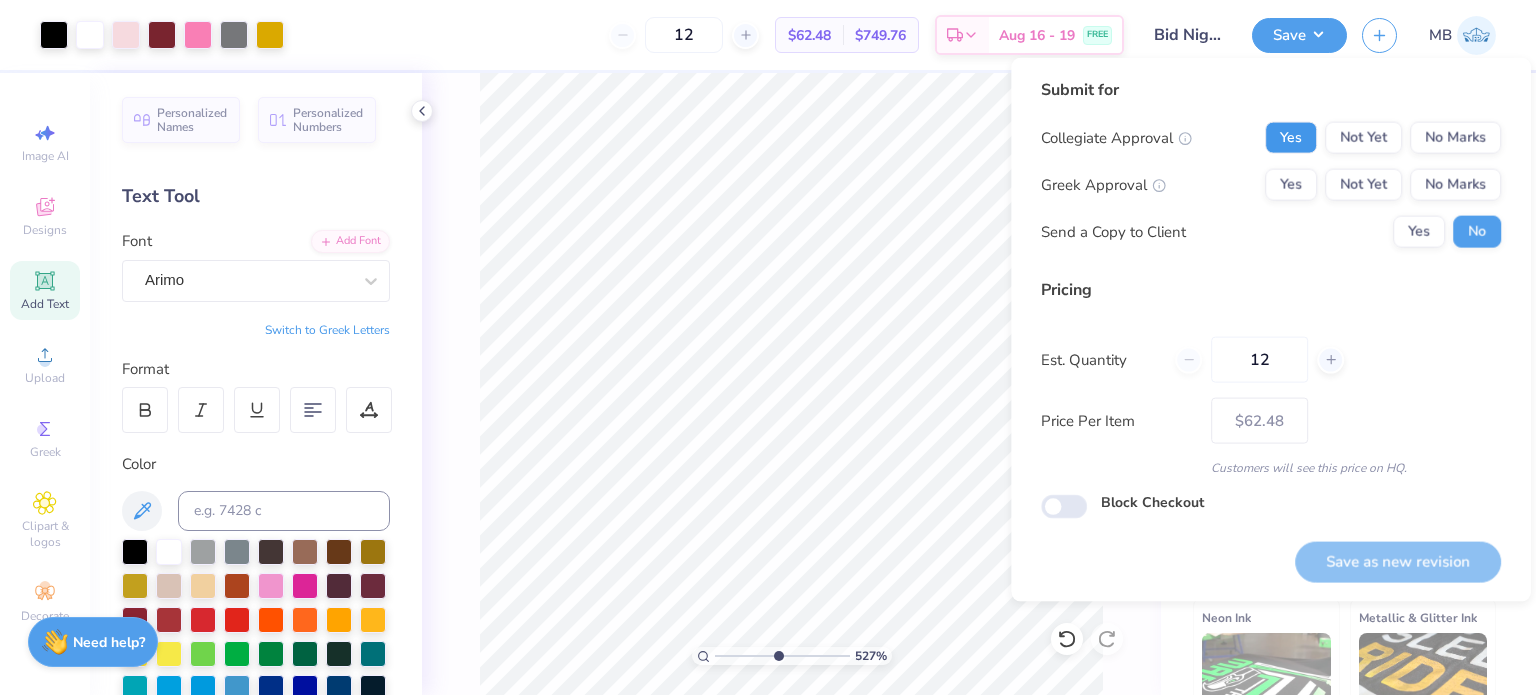 click on "Yes" at bounding box center [1291, 138] 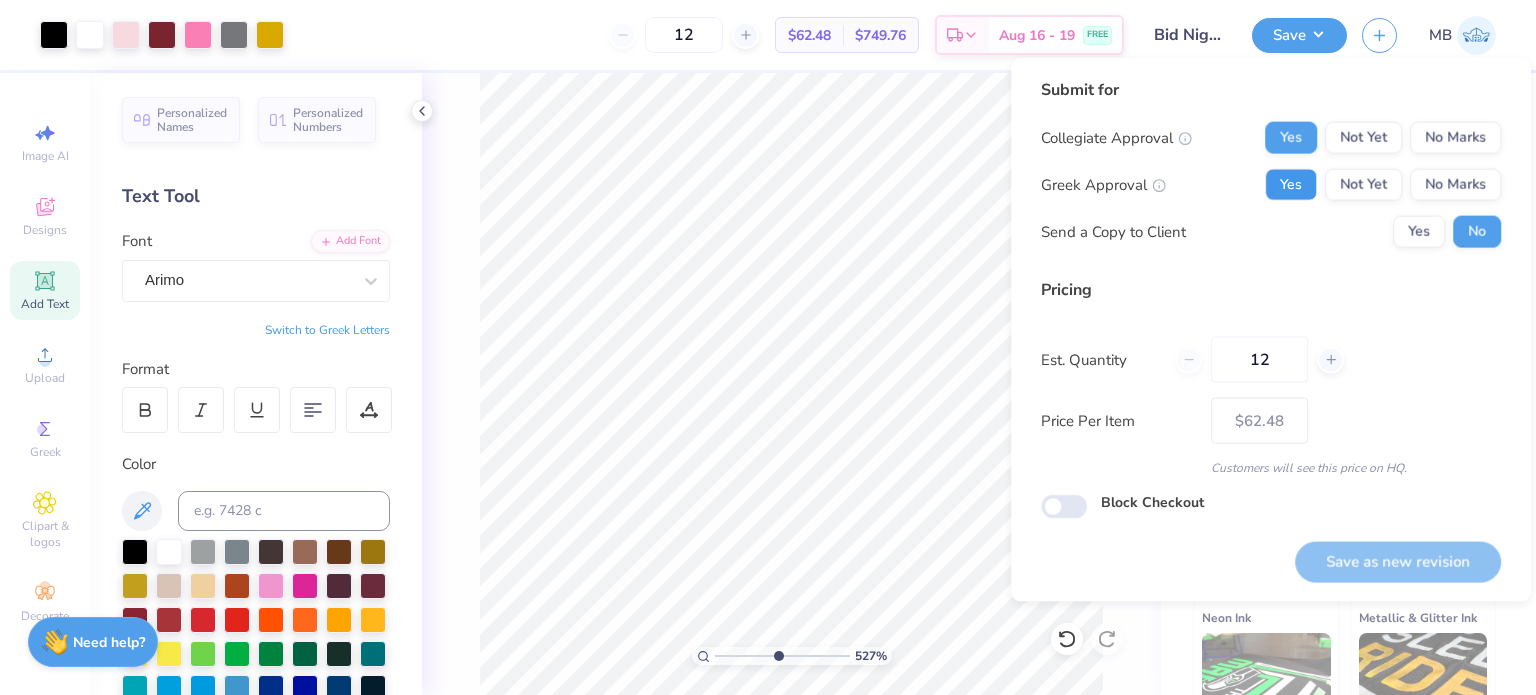click on "Yes" at bounding box center (1291, 185) 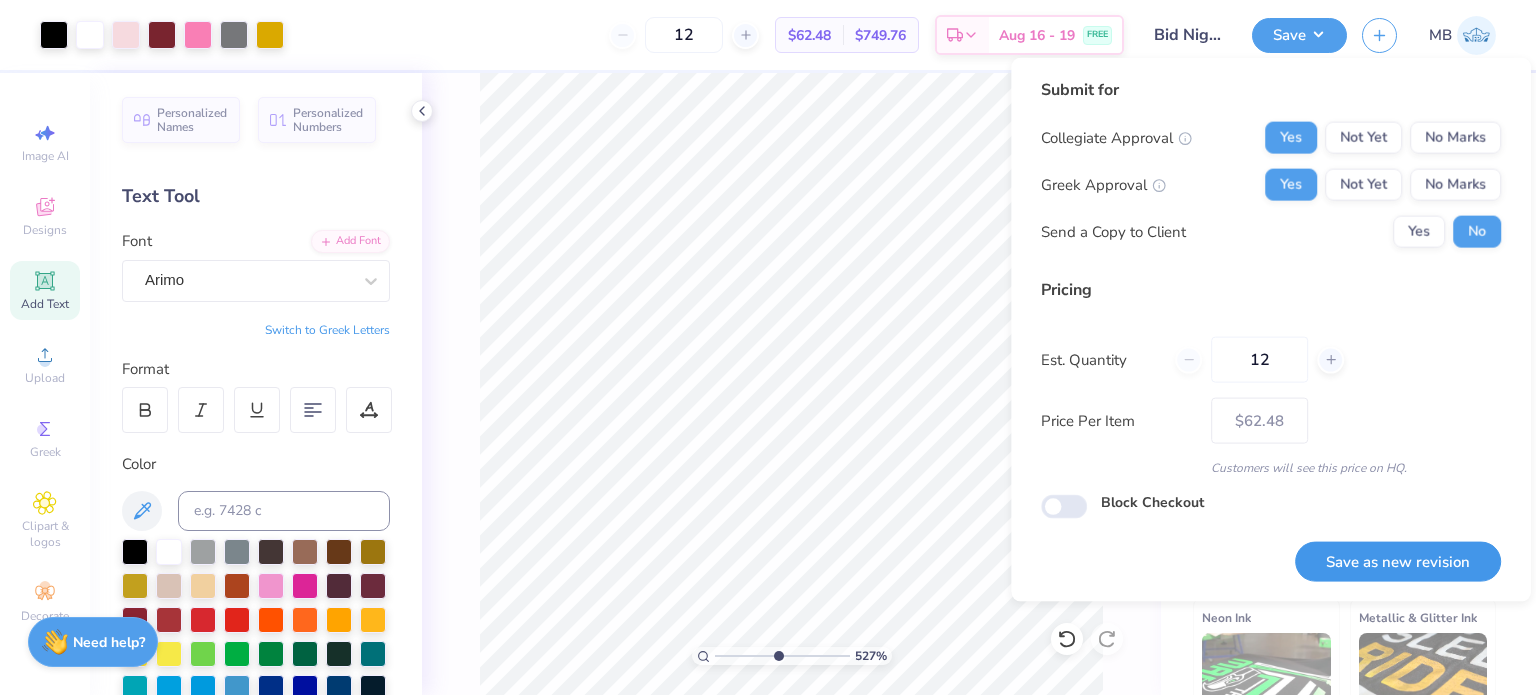 click on "Save as new revision" at bounding box center (1398, 561) 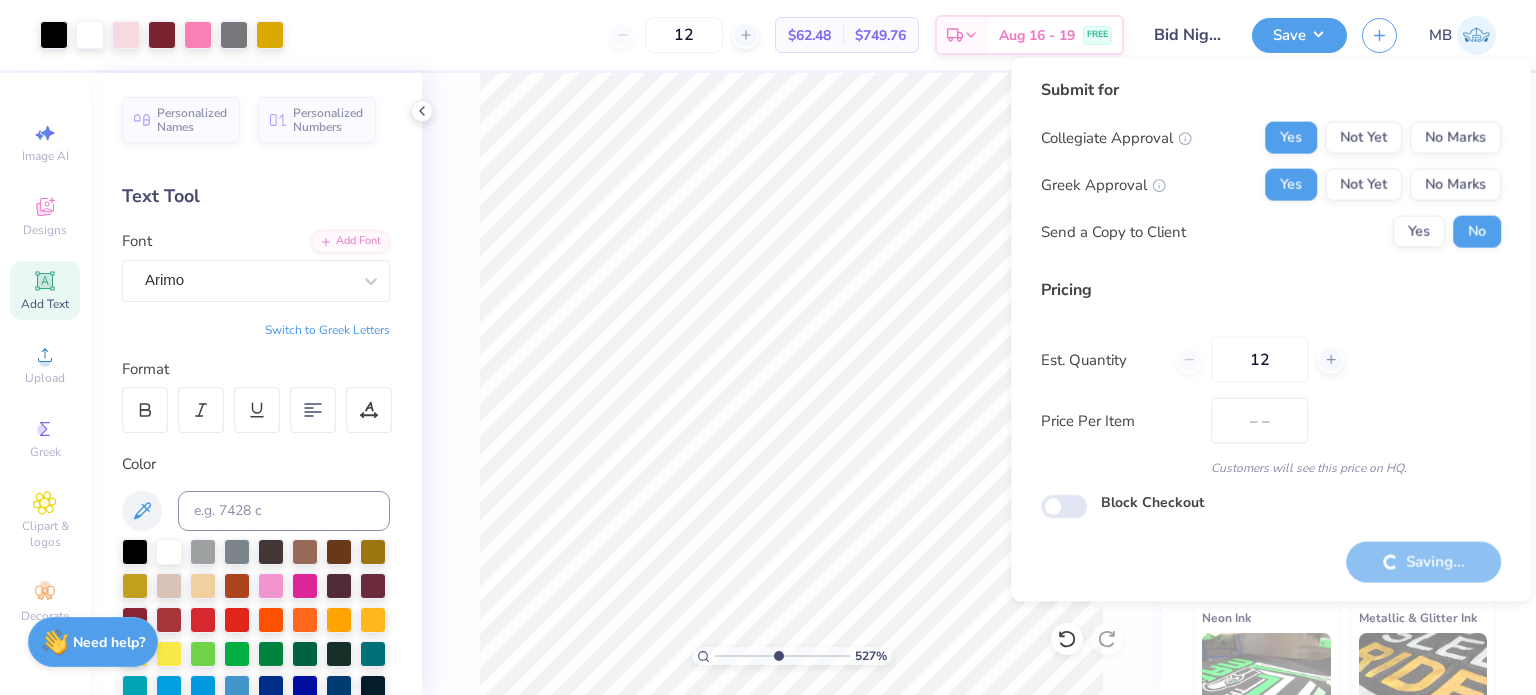 type on "$62.48" 